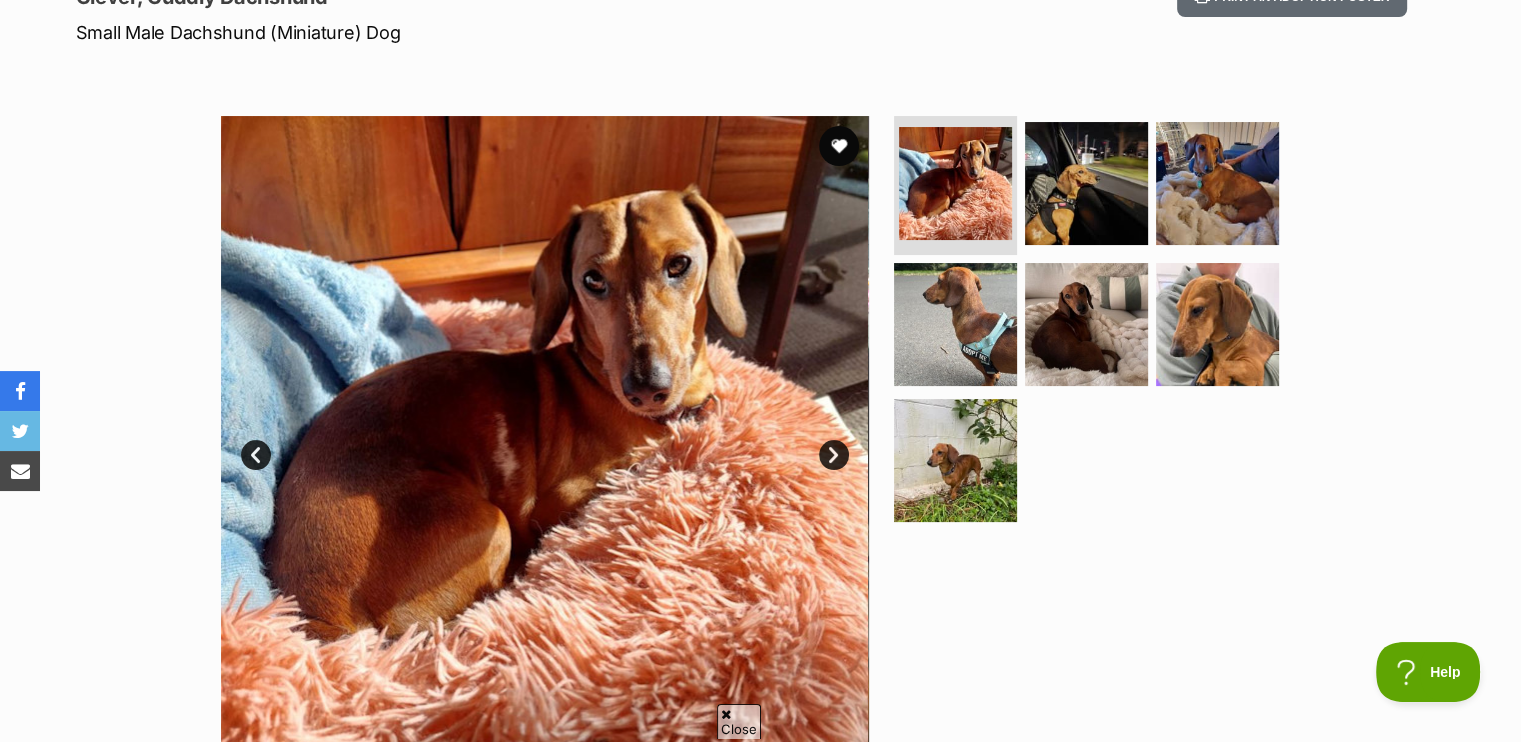 scroll, scrollTop: 0, scrollLeft: 0, axis: both 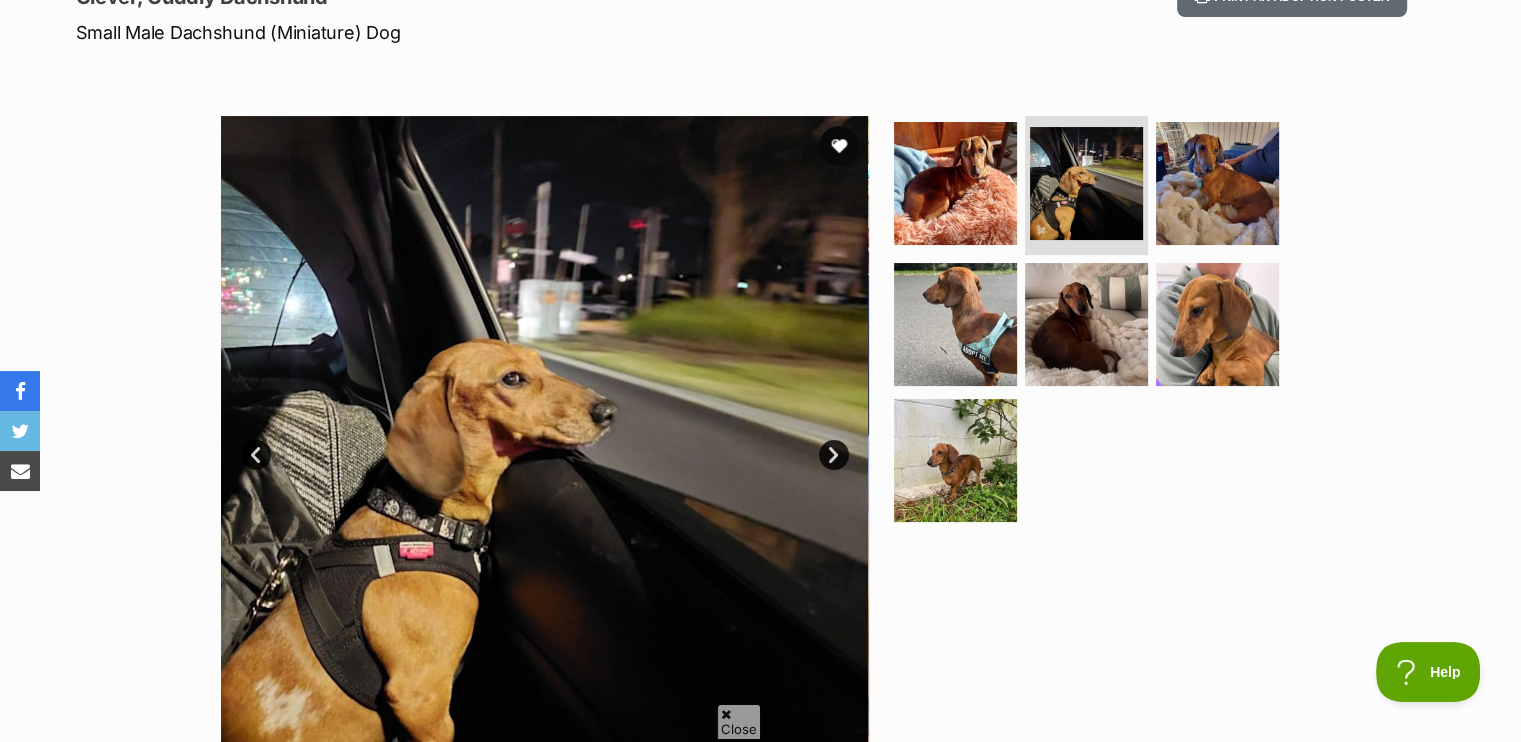 click on "Next" at bounding box center (834, 455) 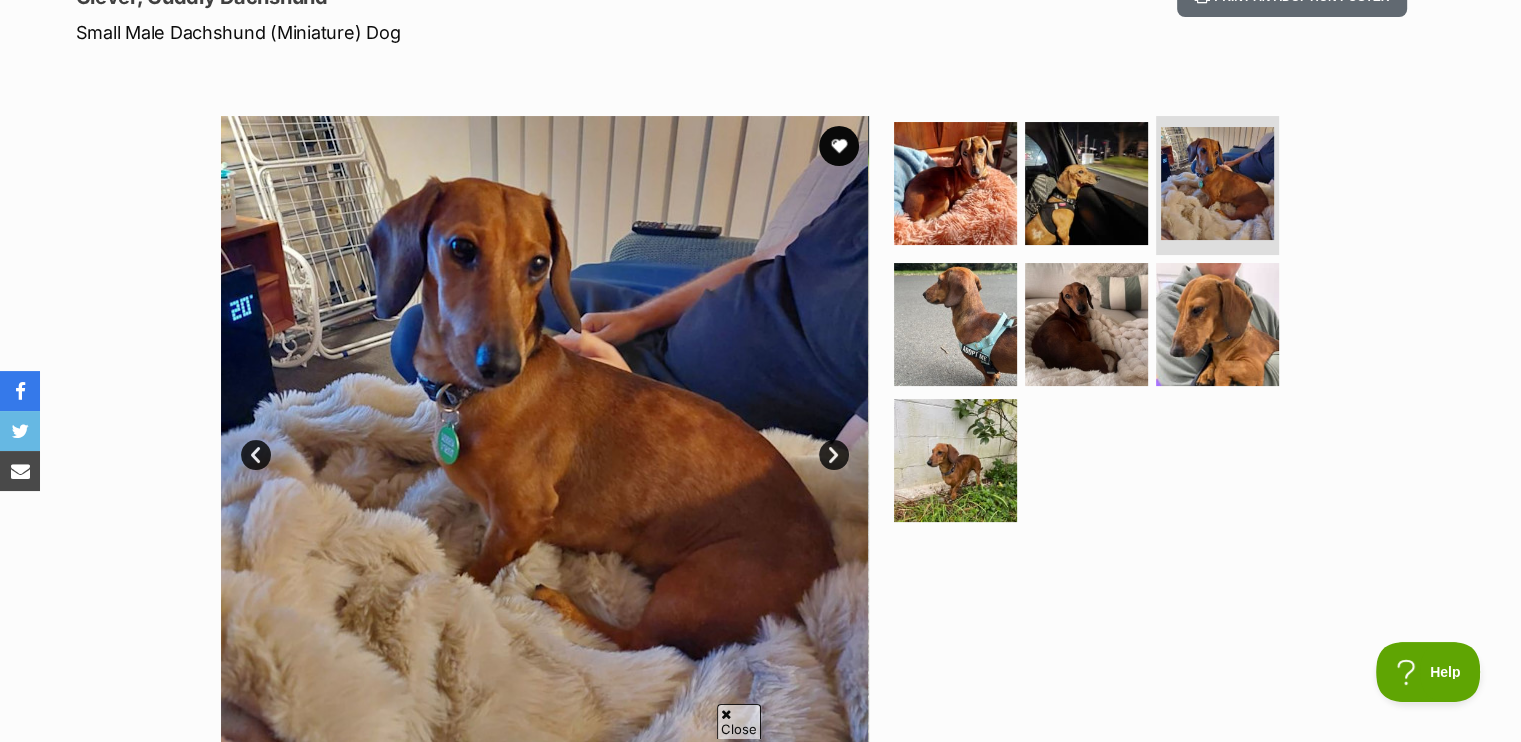 click on "Next" at bounding box center [834, 455] 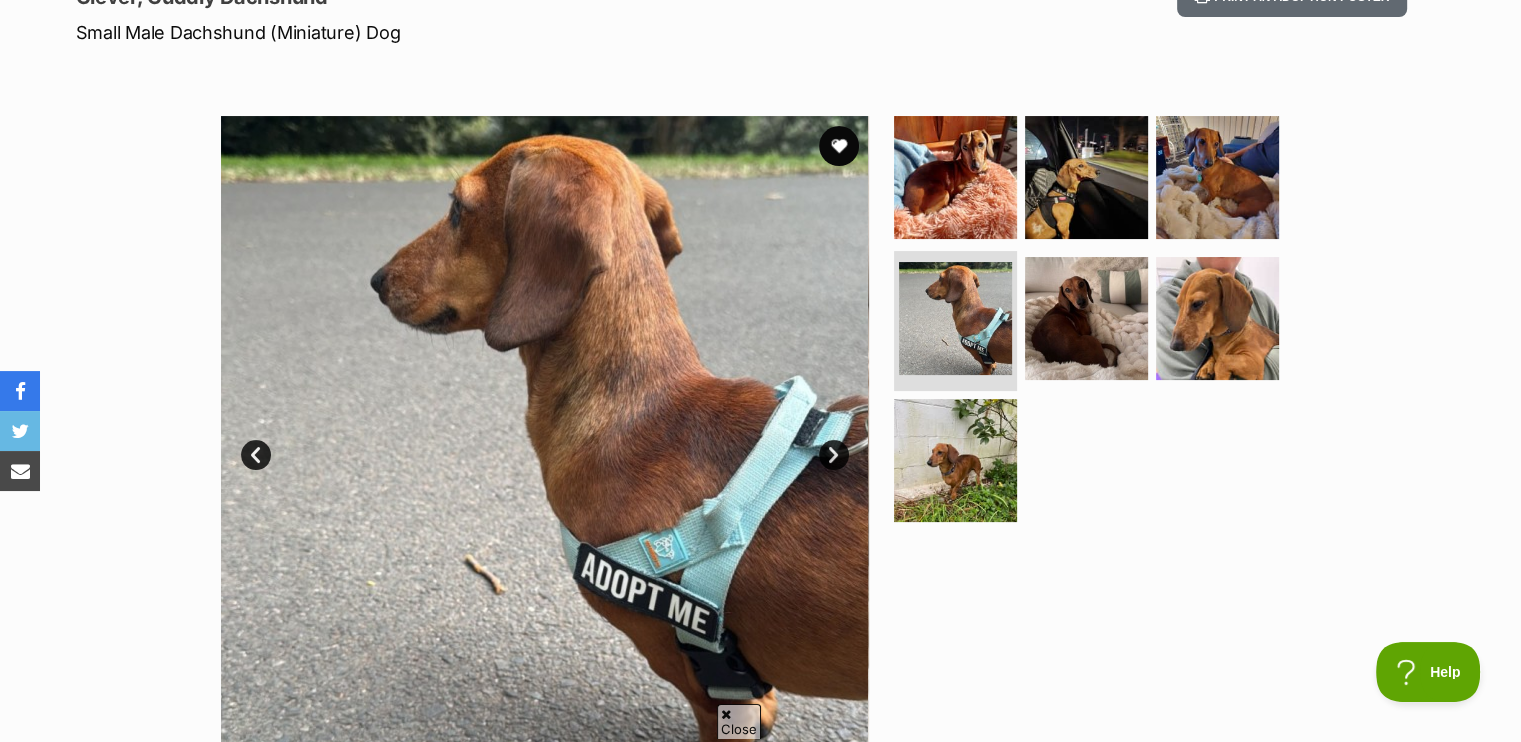 click on "Next" at bounding box center (834, 455) 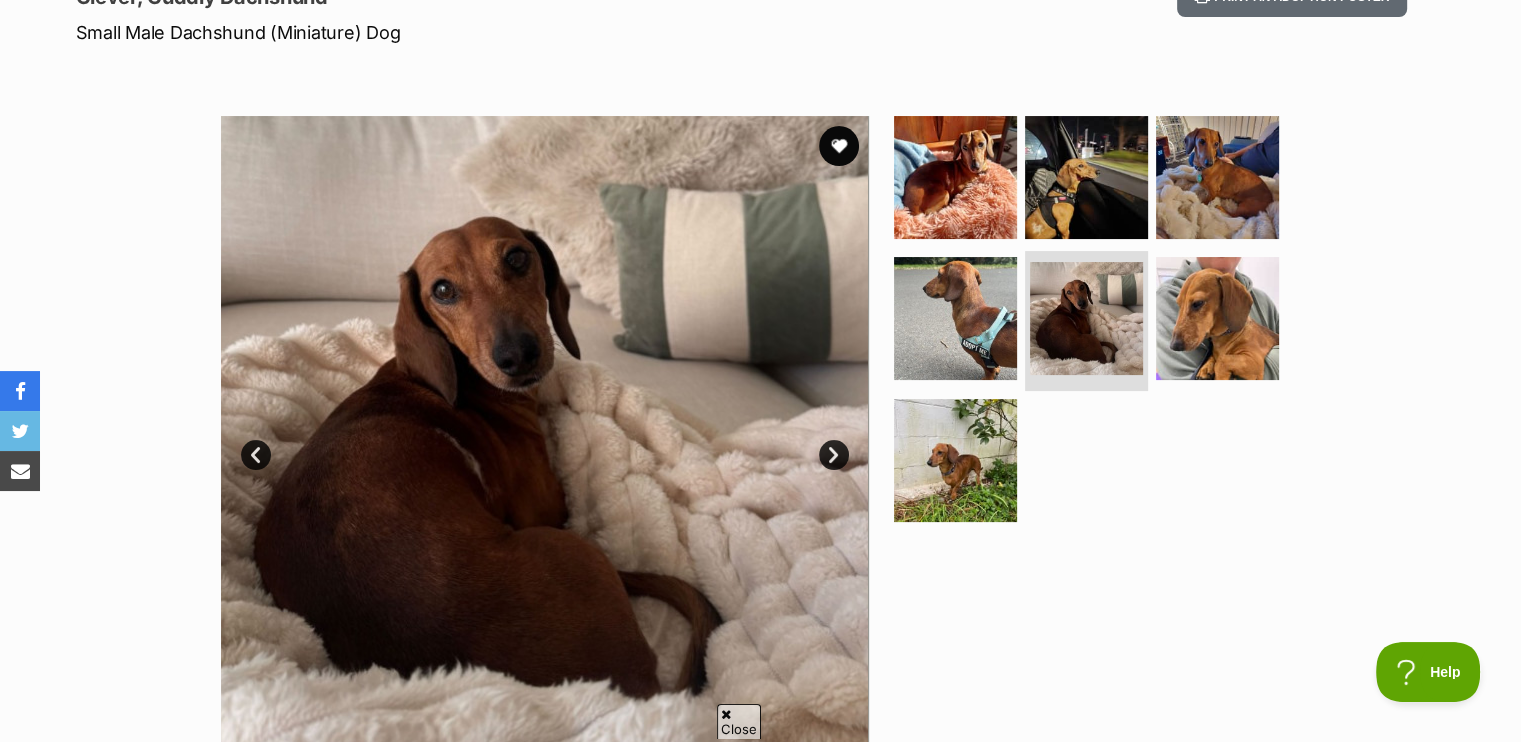 click on "Next" at bounding box center [834, 455] 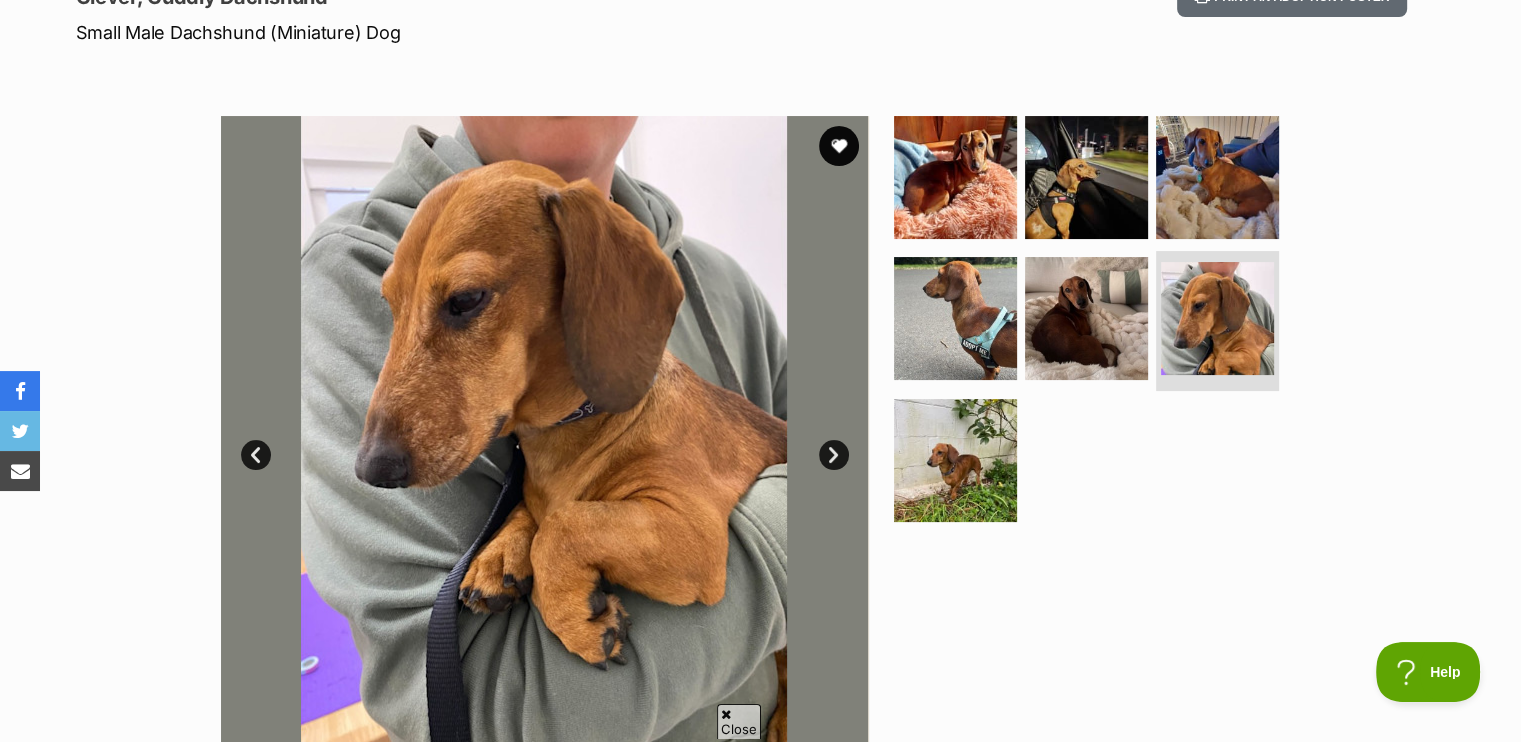click on "Next" at bounding box center (834, 455) 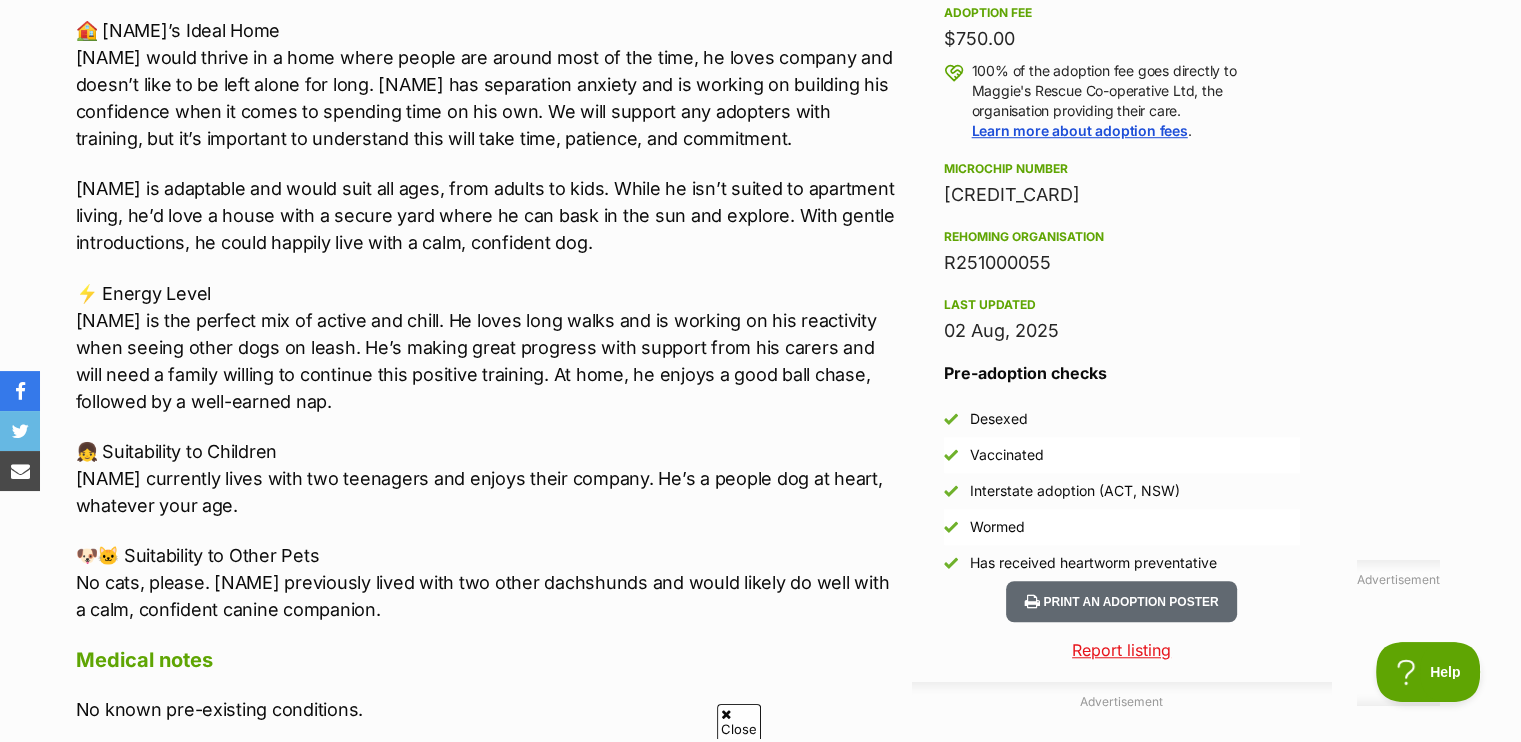 scroll, scrollTop: 1500, scrollLeft: 0, axis: vertical 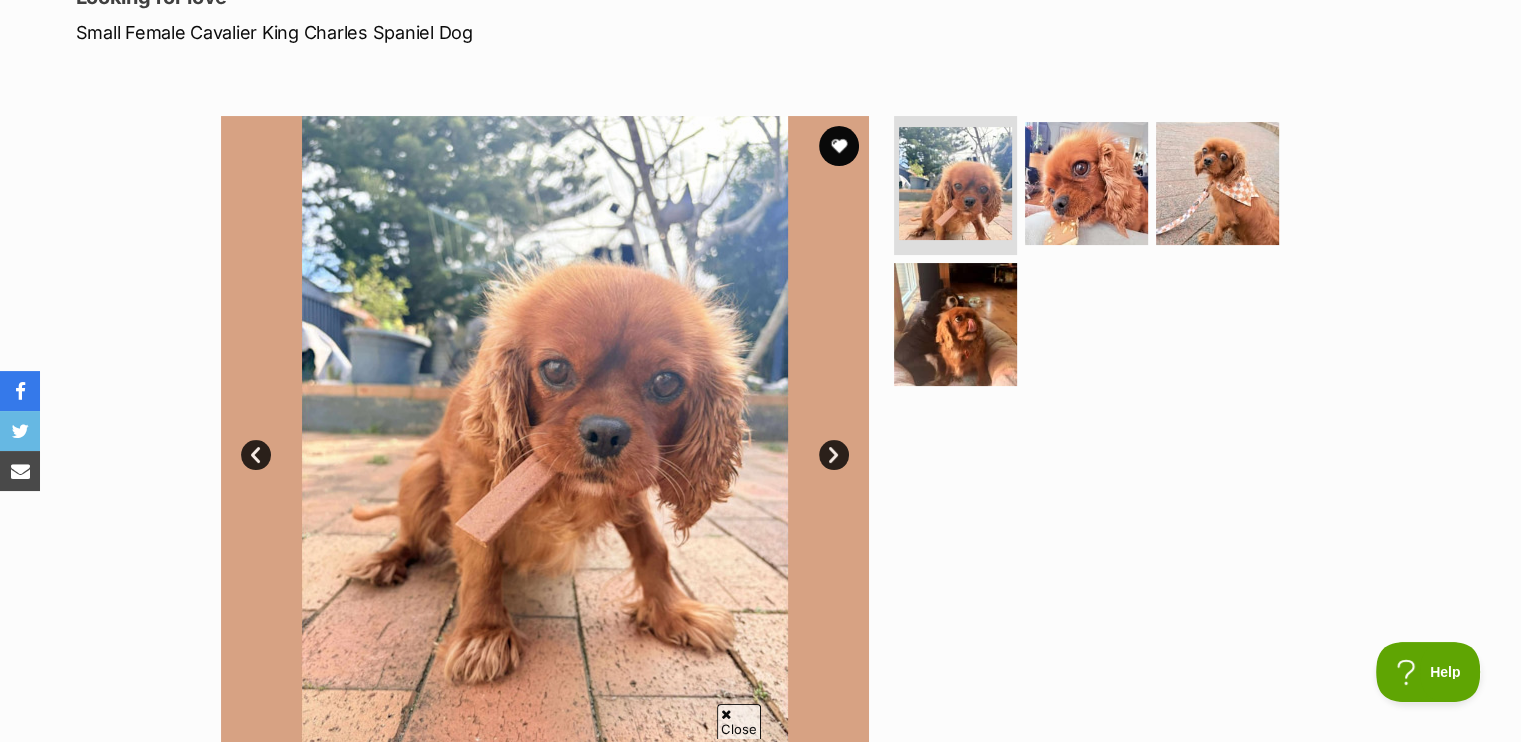 click on "Next" at bounding box center (834, 455) 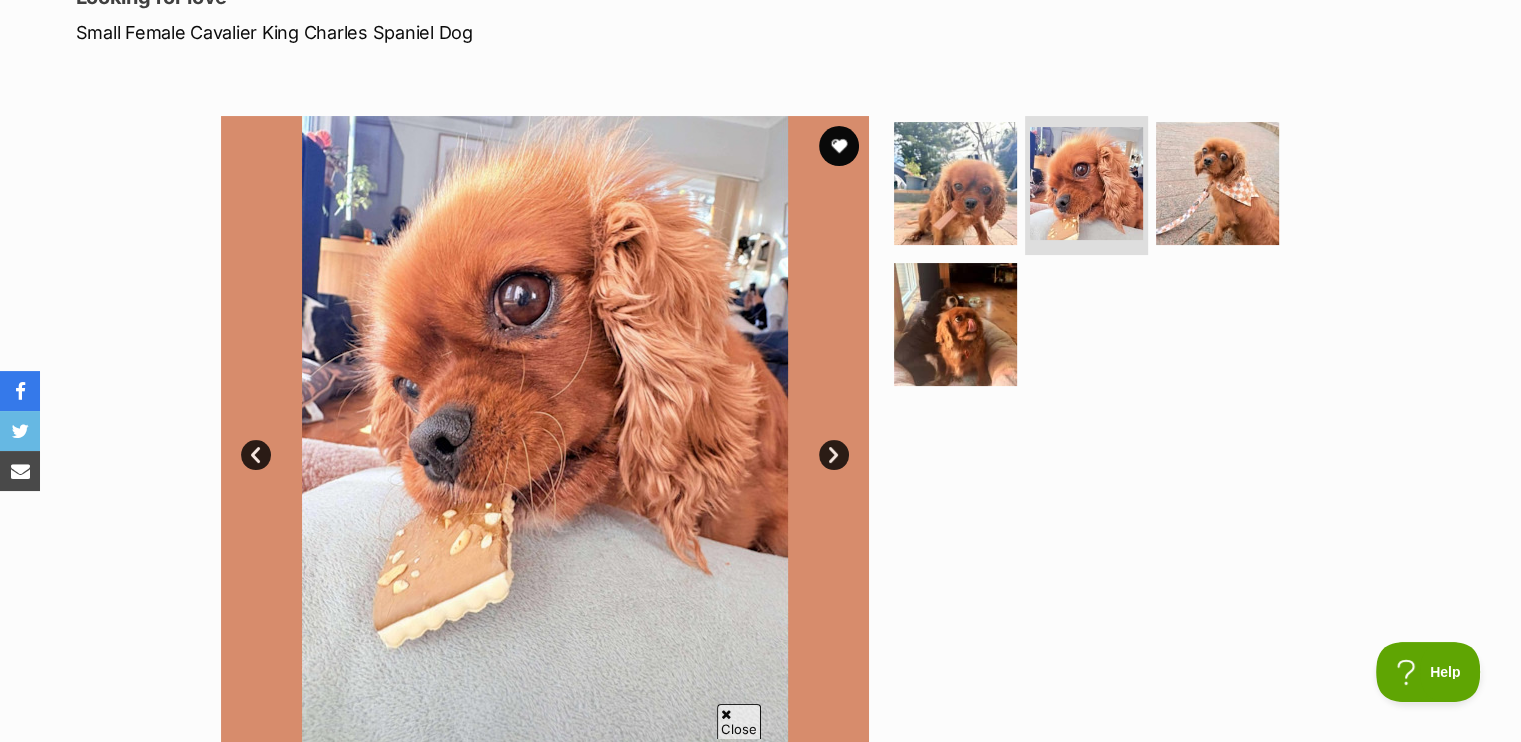 click on "Next" at bounding box center [834, 455] 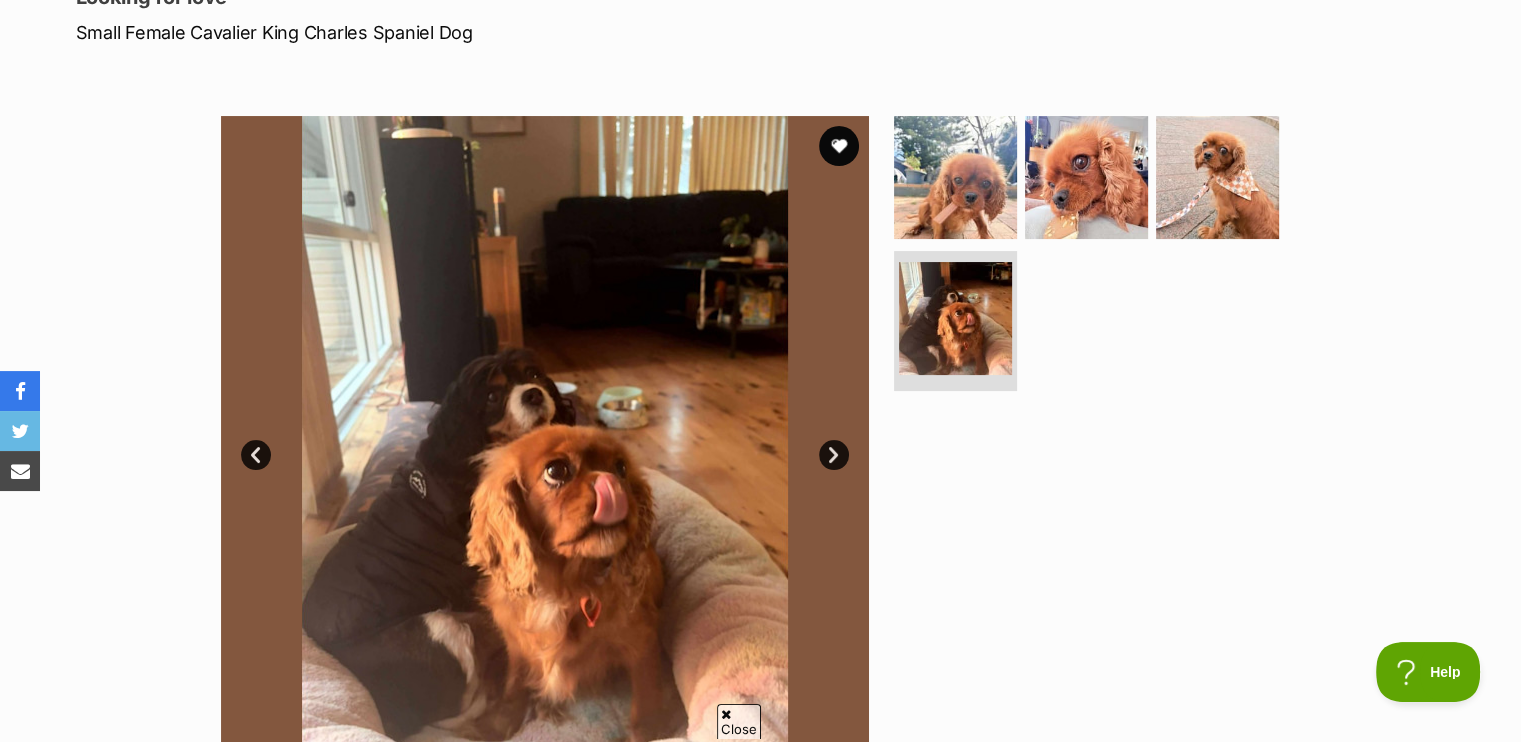 click on "Next" at bounding box center (834, 455) 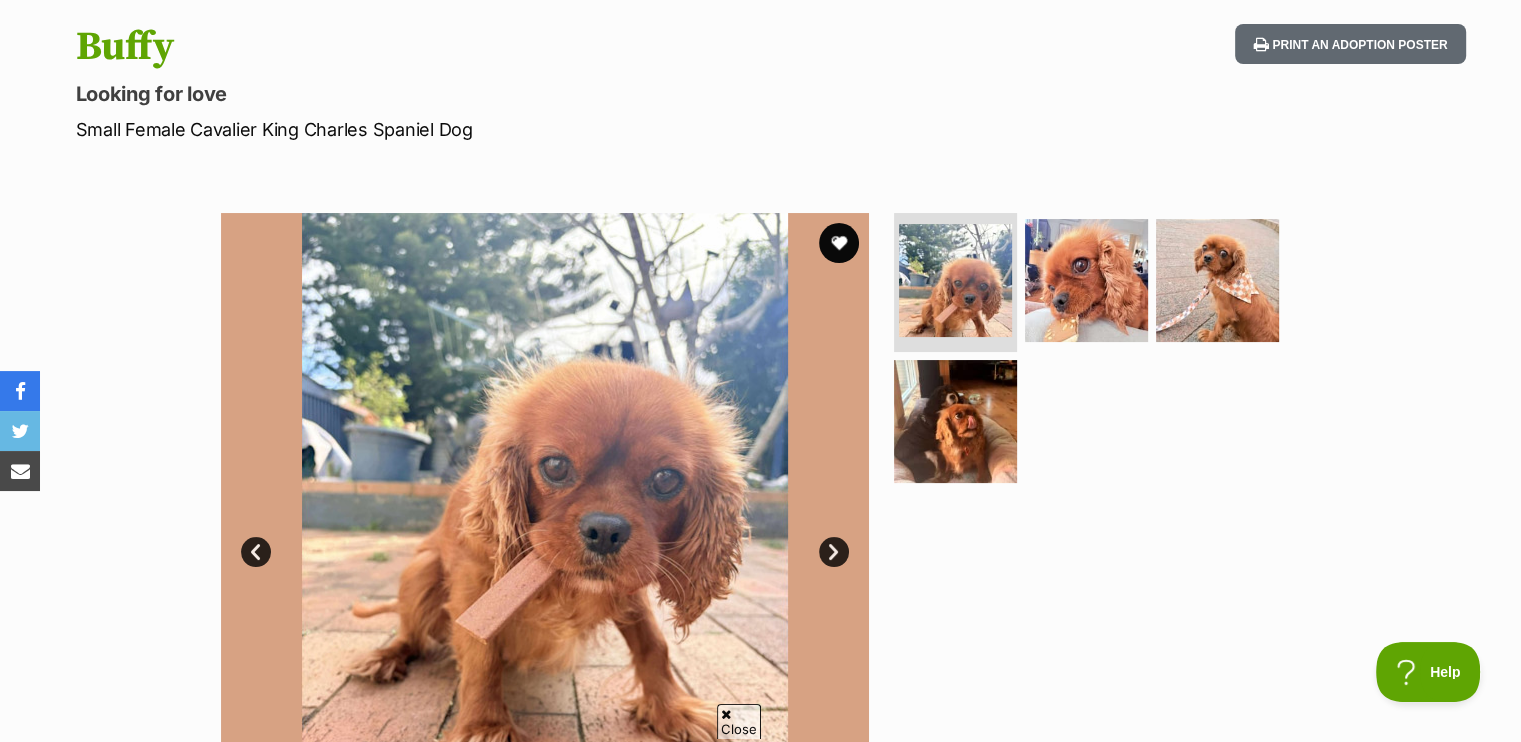 scroll, scrollTop: 200, scrollLeft: 0, axis: vertical 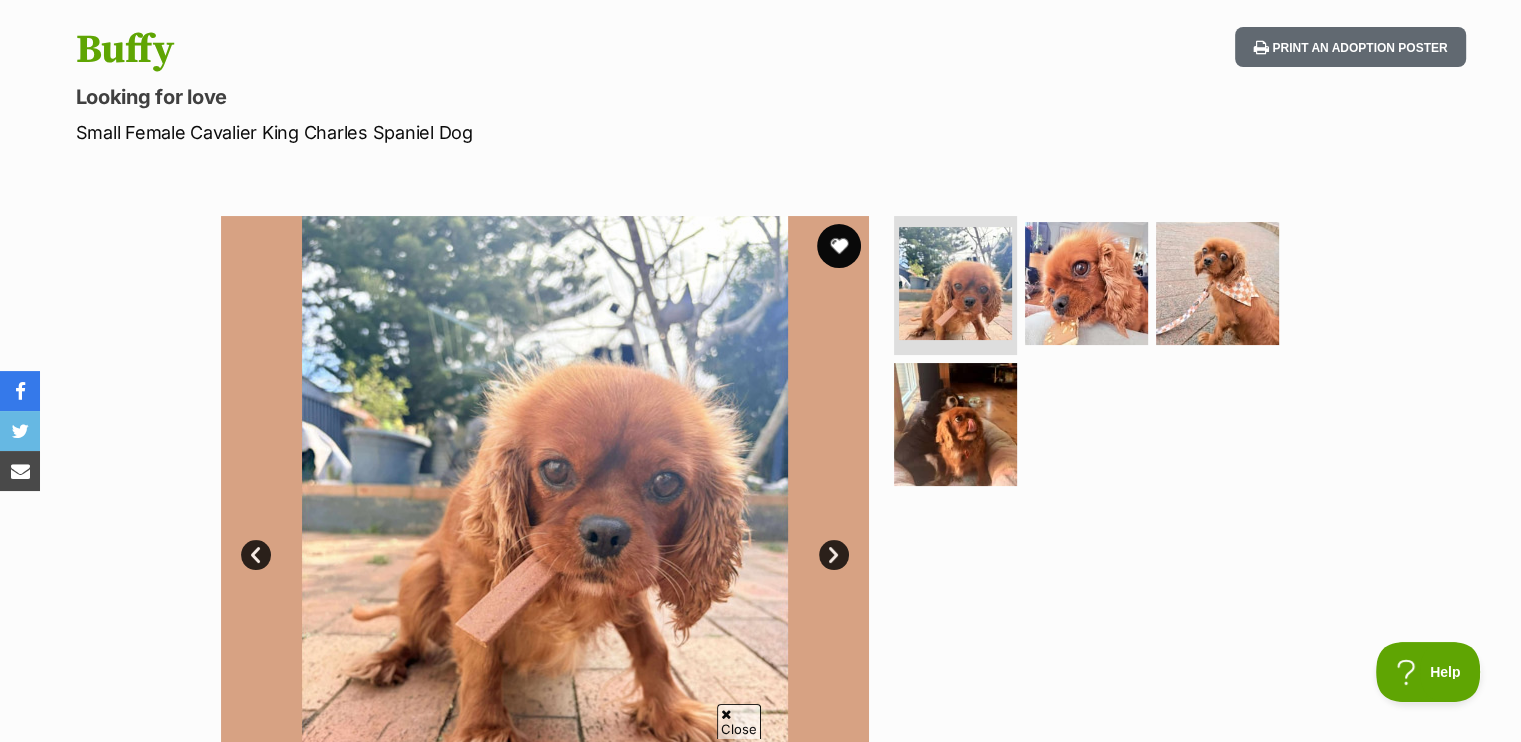 click at bounding box center [839, 246] 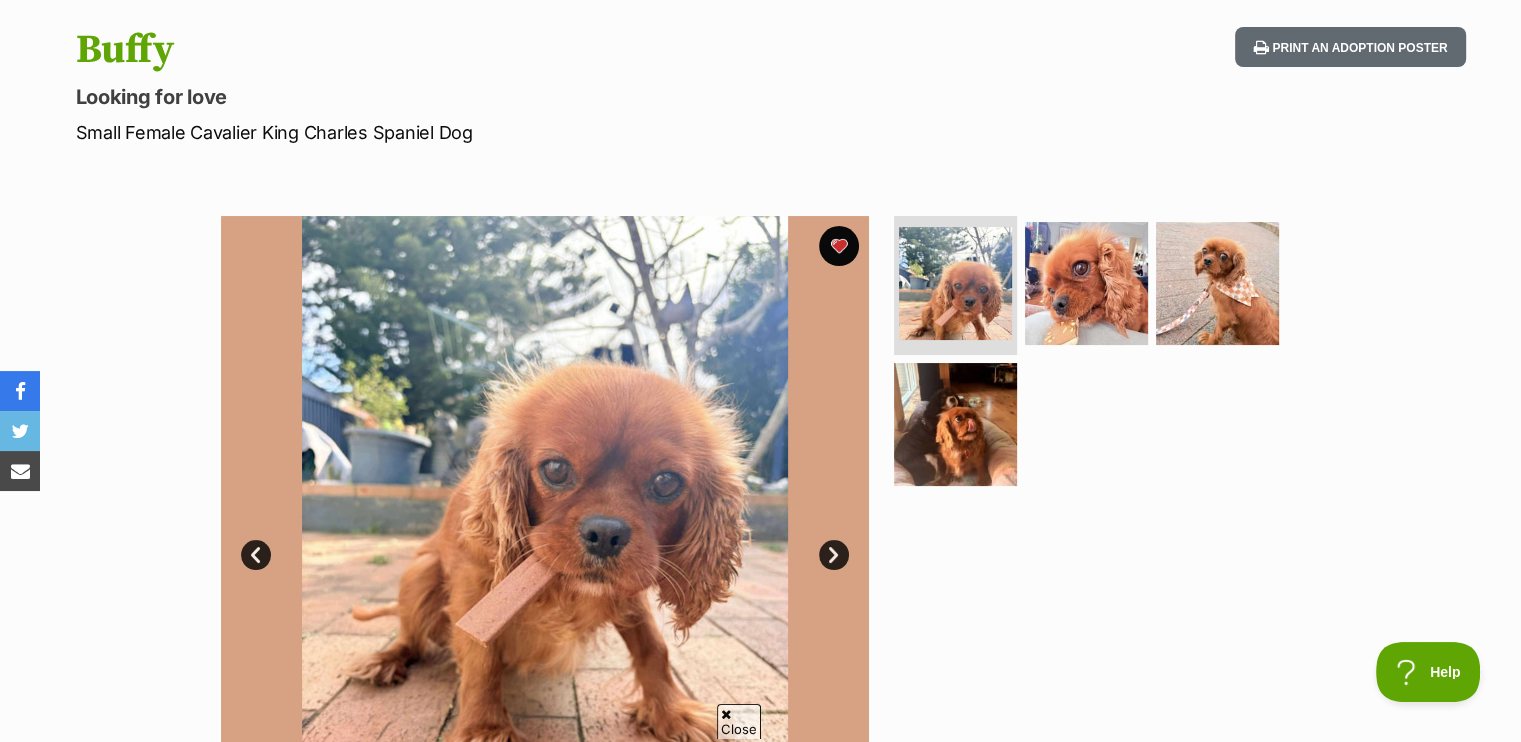 click on "Next" at bounding box center (834, 555) 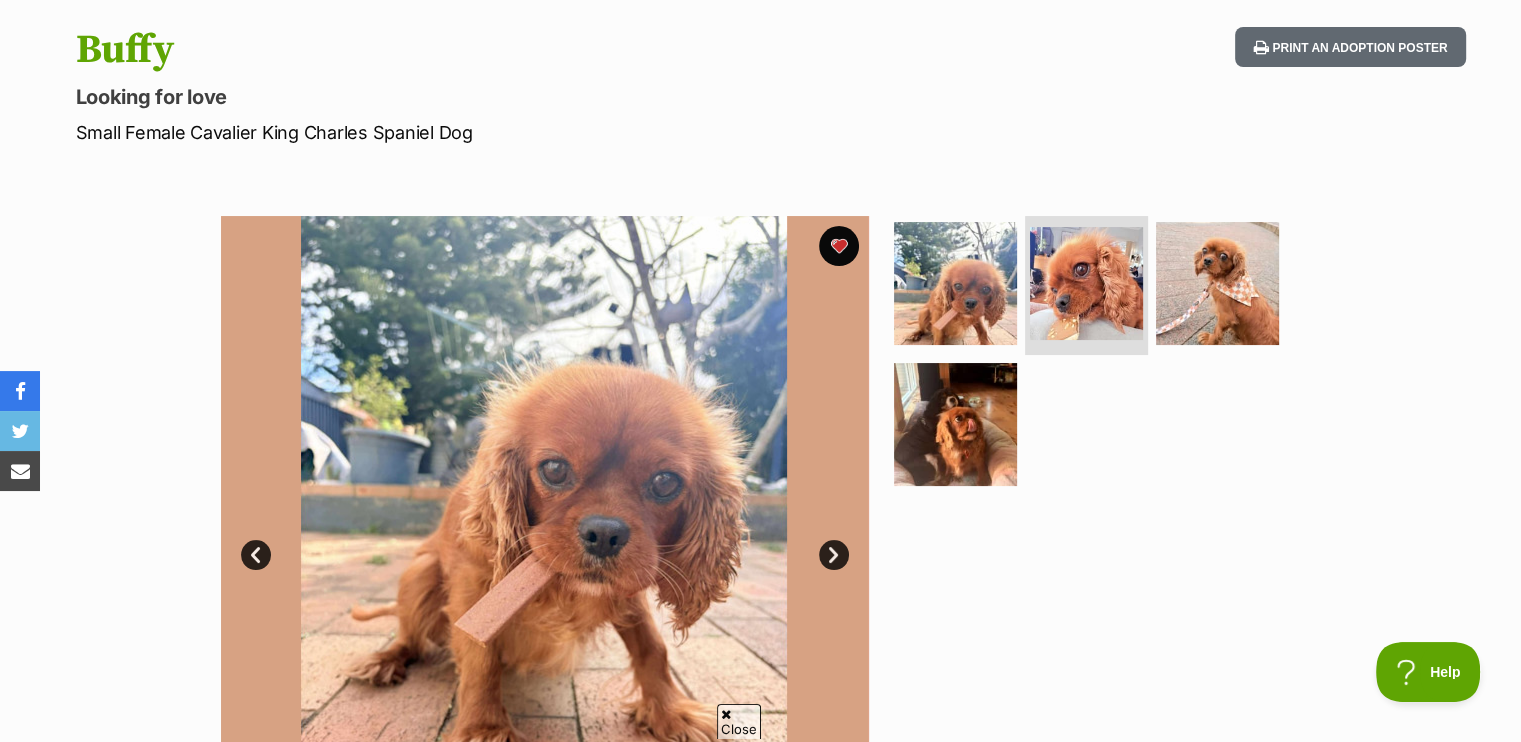 click on "Next" at bounding box center (834, 555) 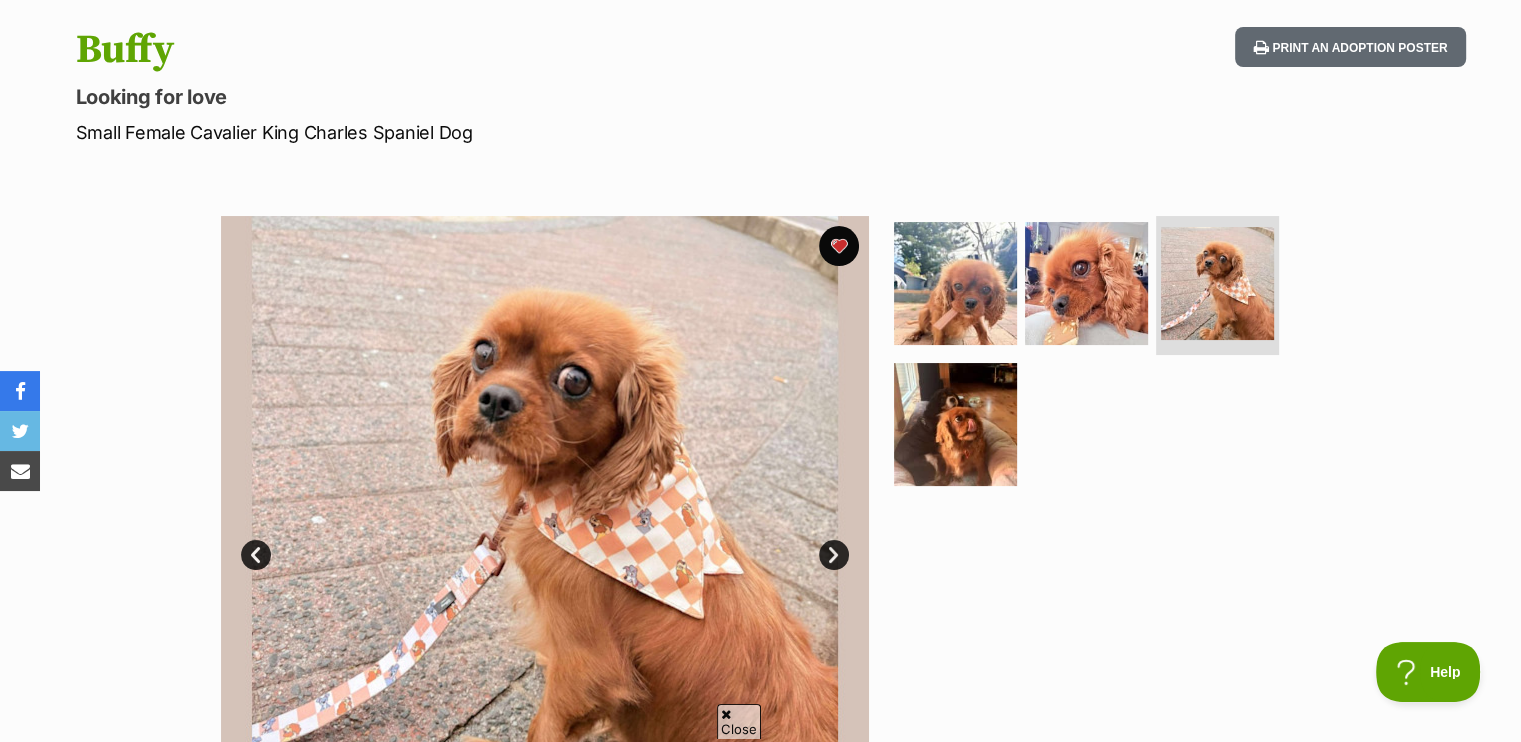 click on "Next" at bounding box center [834, 555] 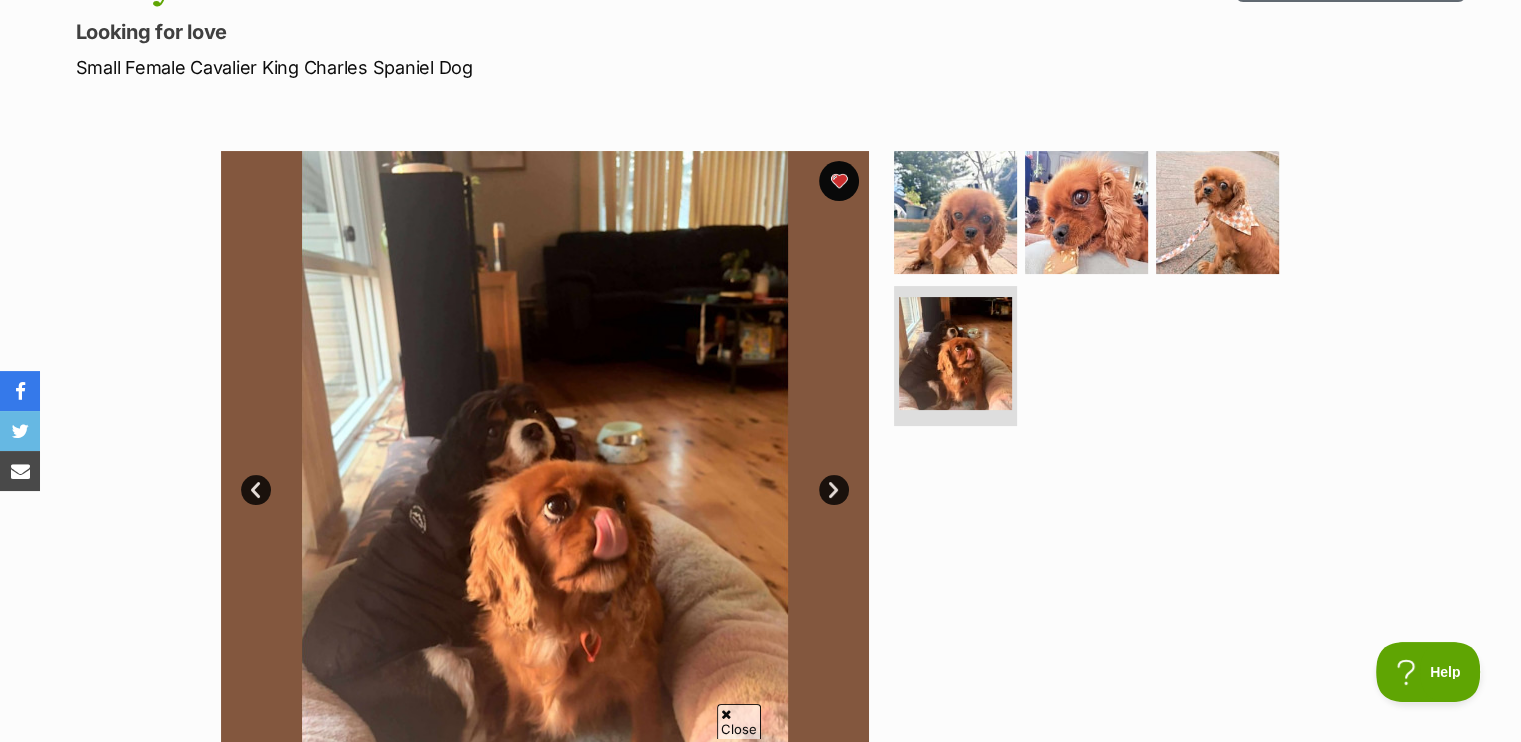 scroll, scrollTop: 300, scrollLeft: 0, axis: vertical 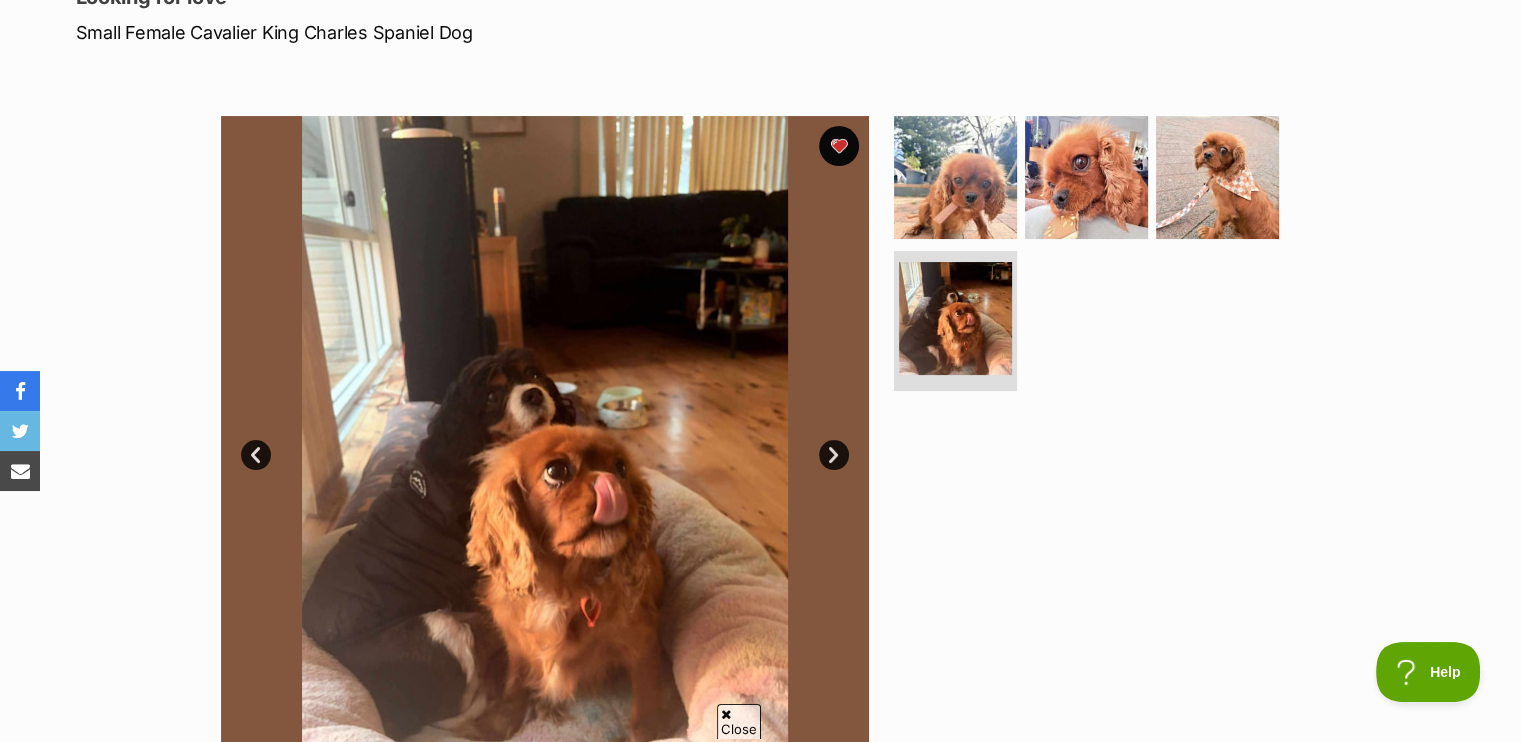 click on "Next" at bounding box center (834, 455) 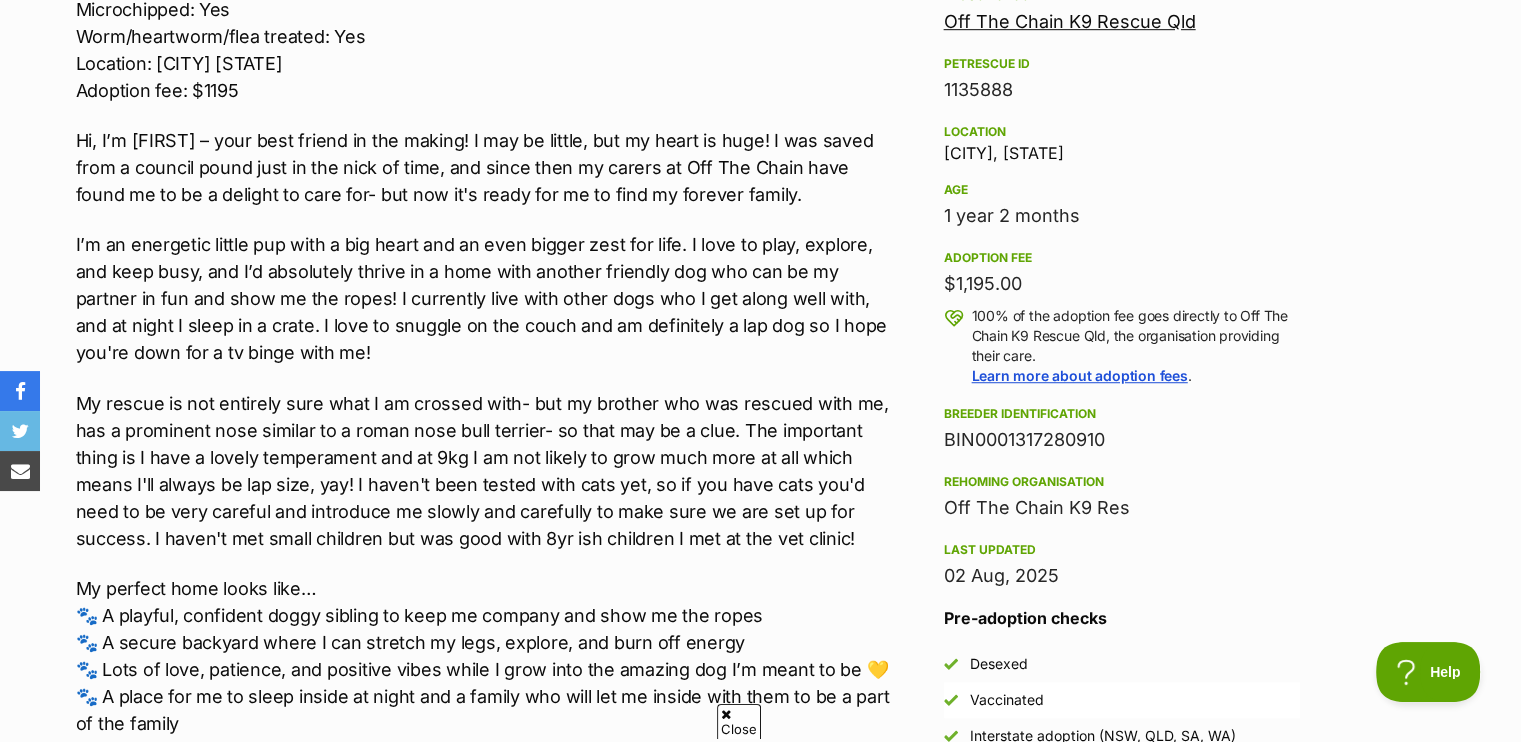 scroll, scrollTop: 1400, scrollLeft: 0, axis: vertical 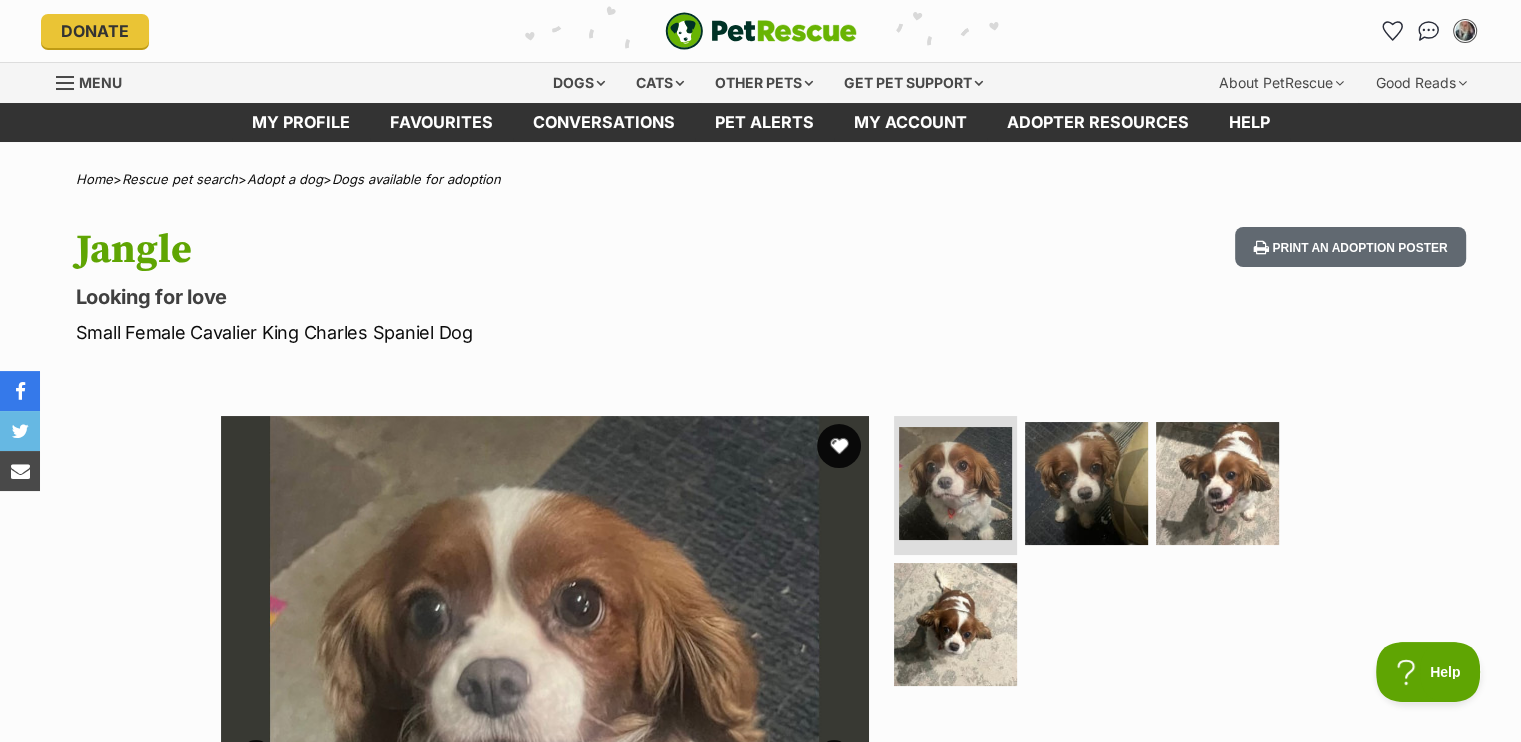 click at bounding box center (839, 446) 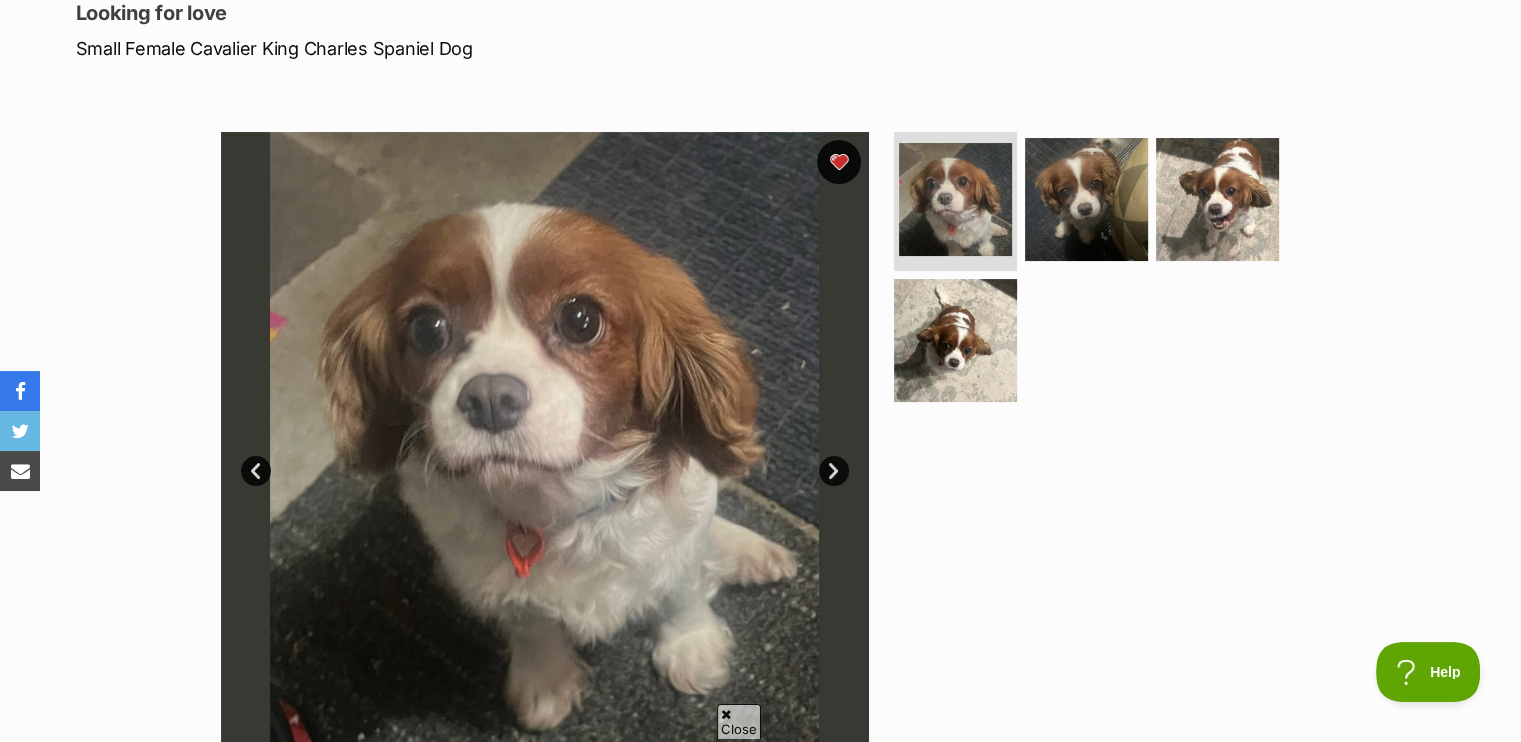 scroll, scrollTop: 300, scrollLeft: 0, axis: vertical 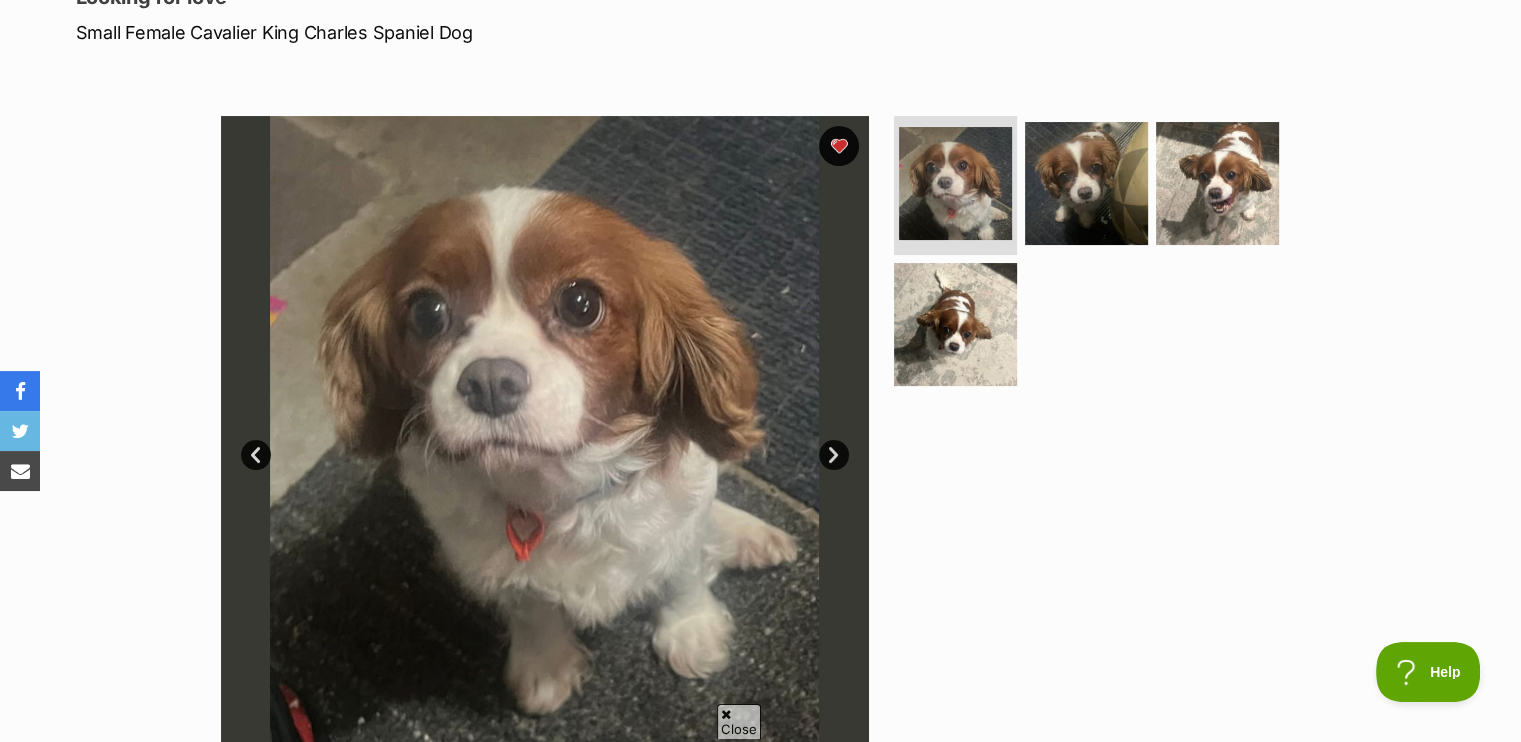 click on "Next" at bounding box center [834, 455] 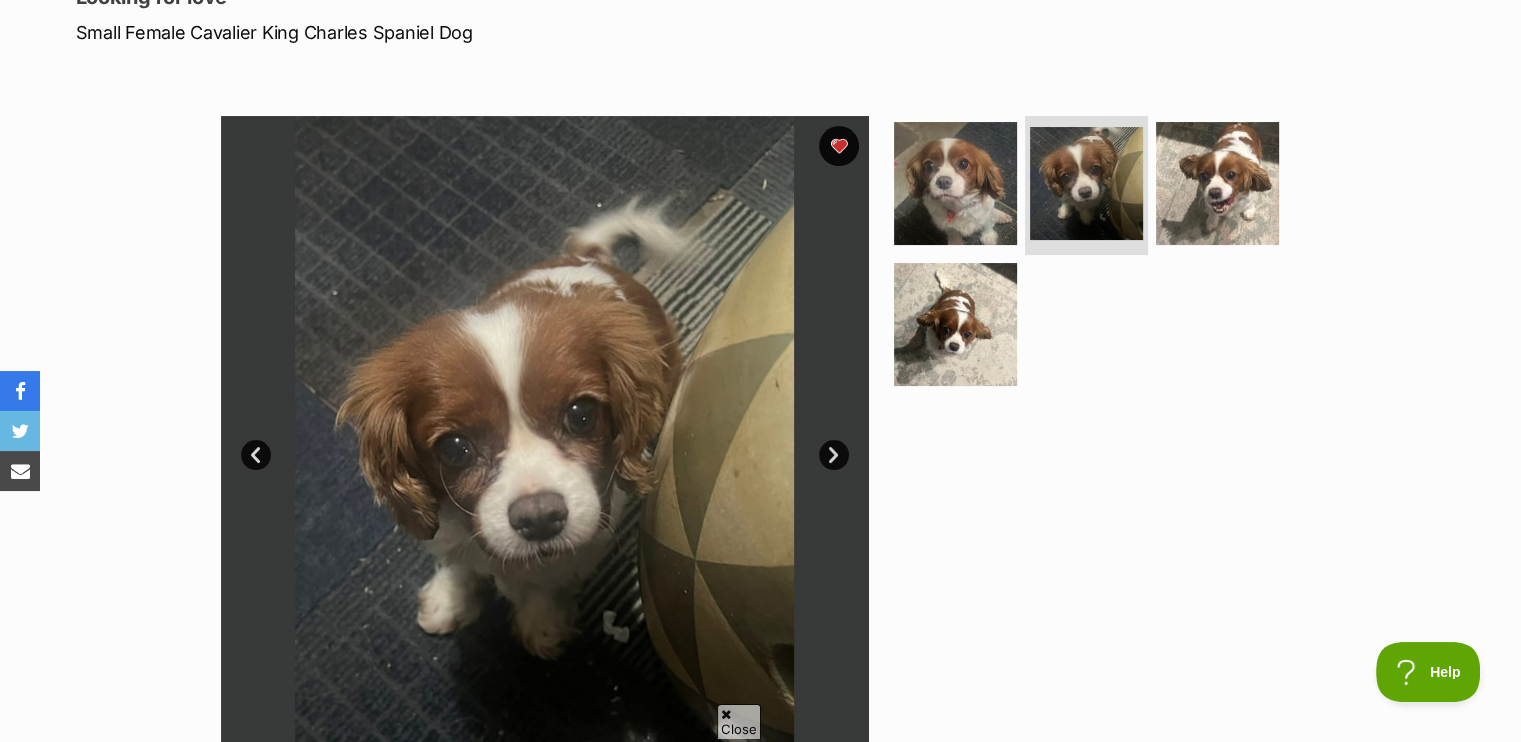 click on "Next" at bounding box center (834, 455) 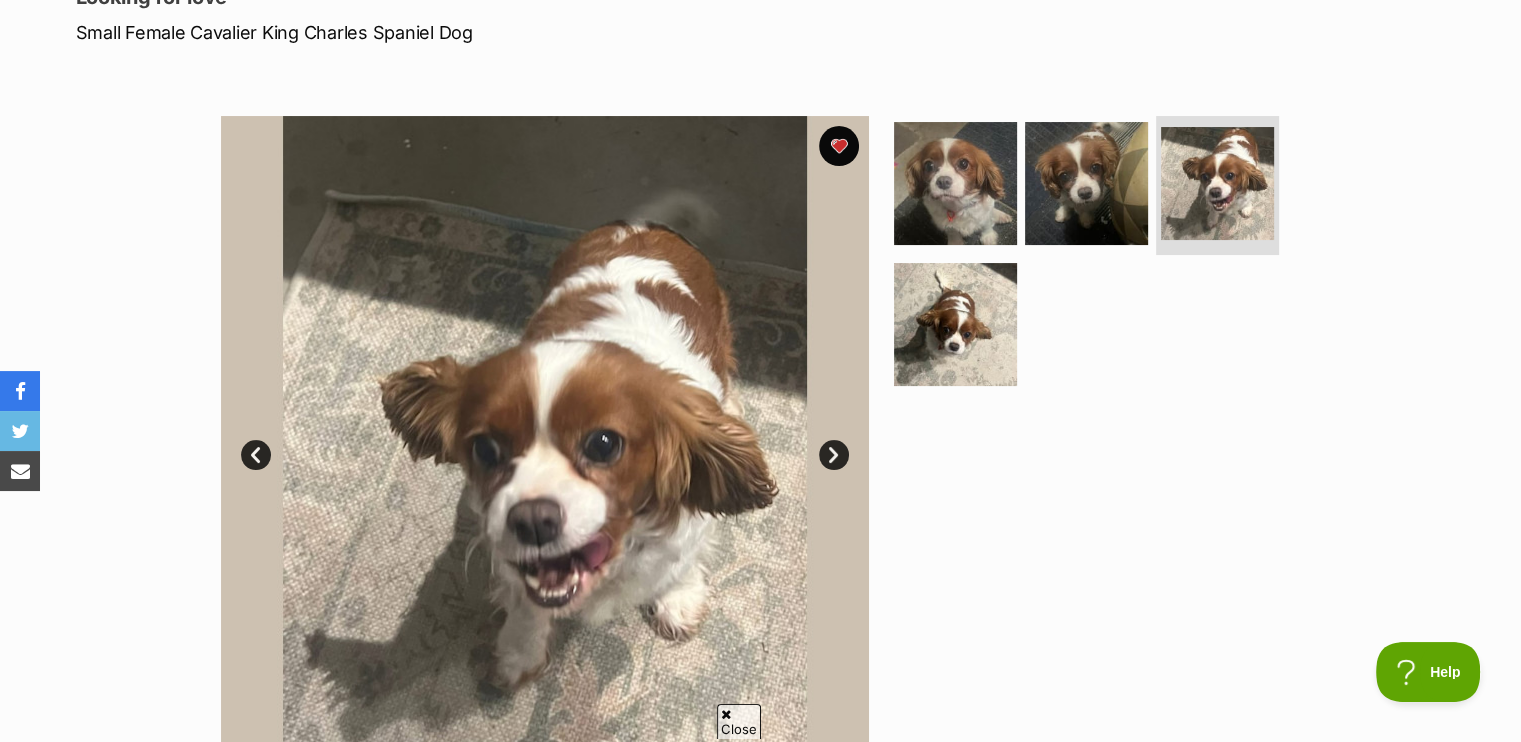 click on "Next" at bounding box center (834, 455) 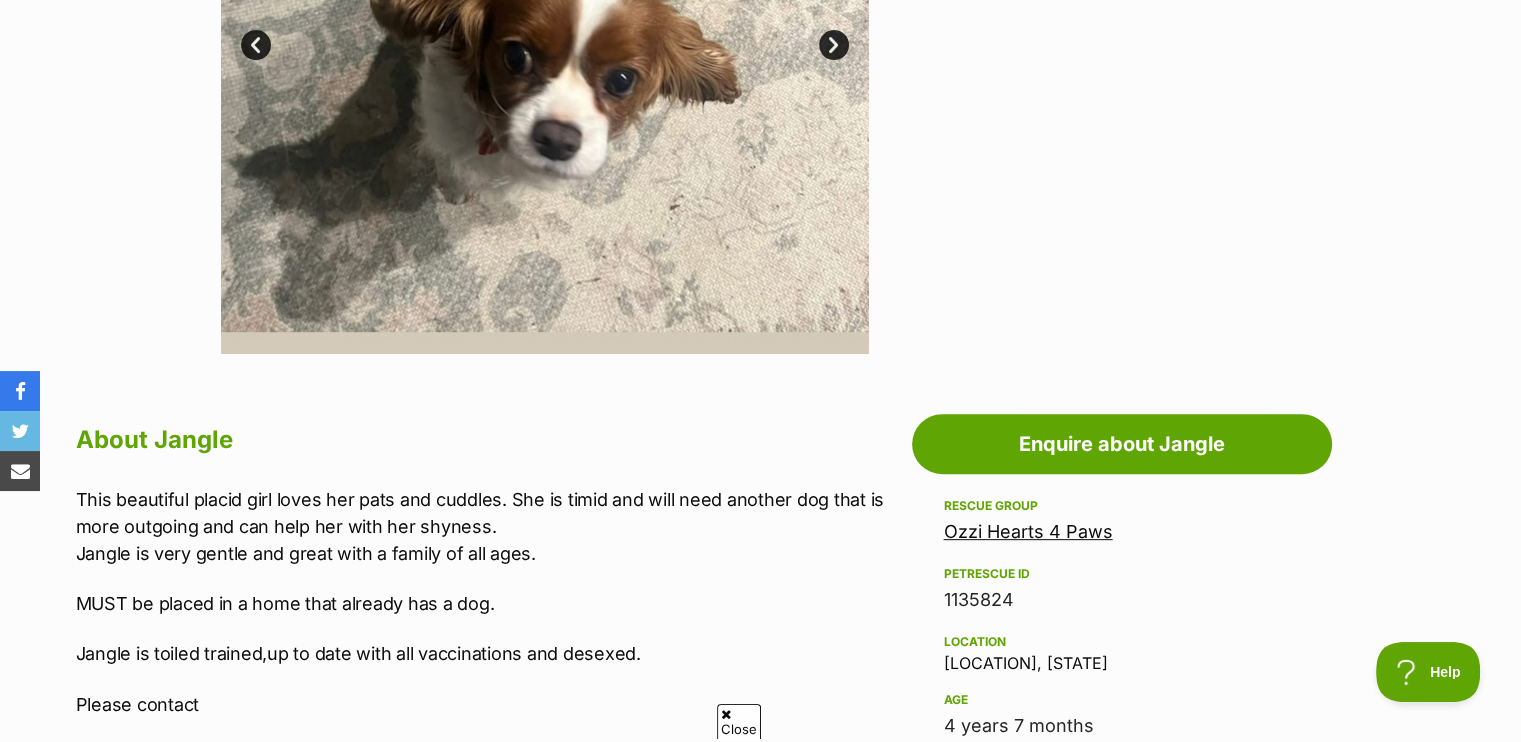 scroll, scrollTop: 900, scrollLeft: 0, axis: vertical 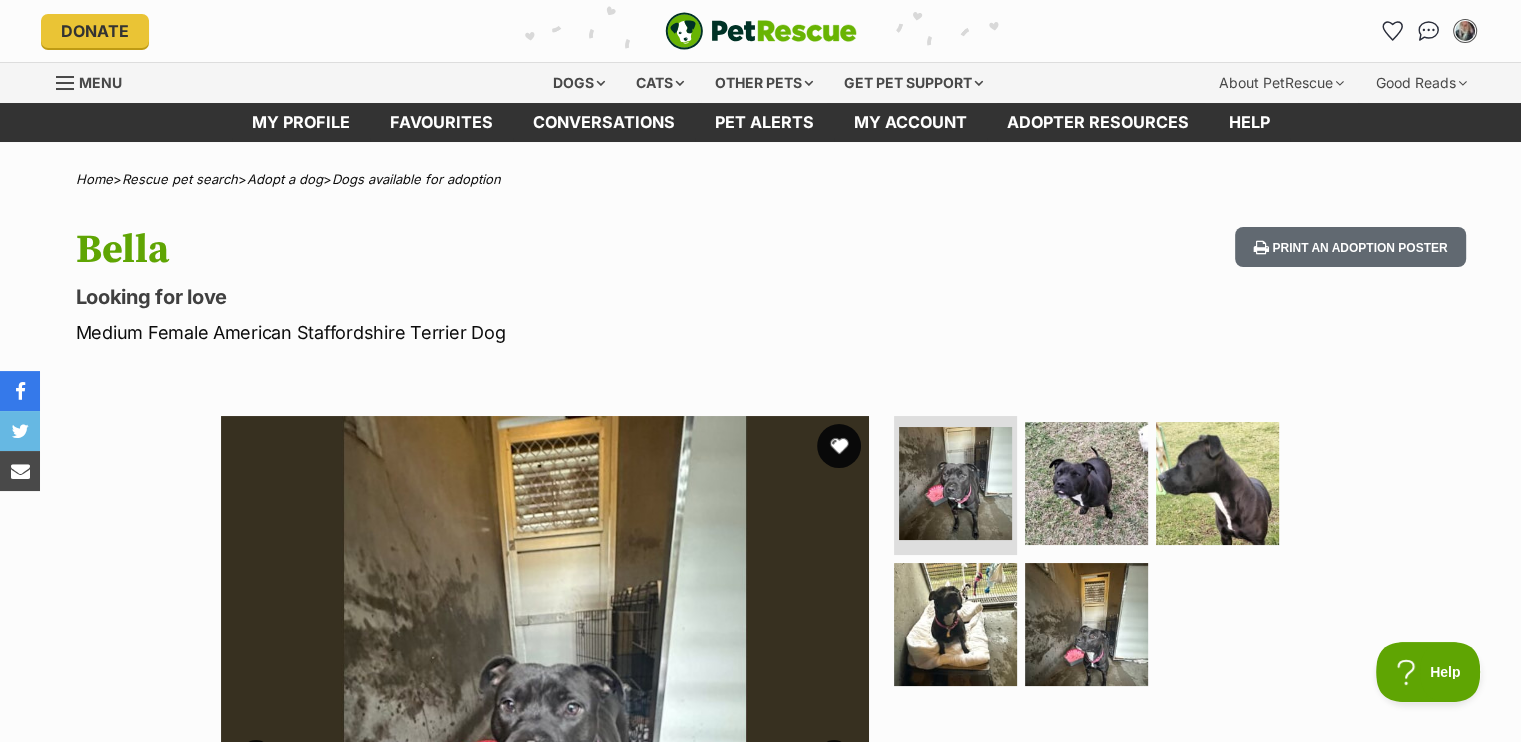 click at bounding box center [839, 446] 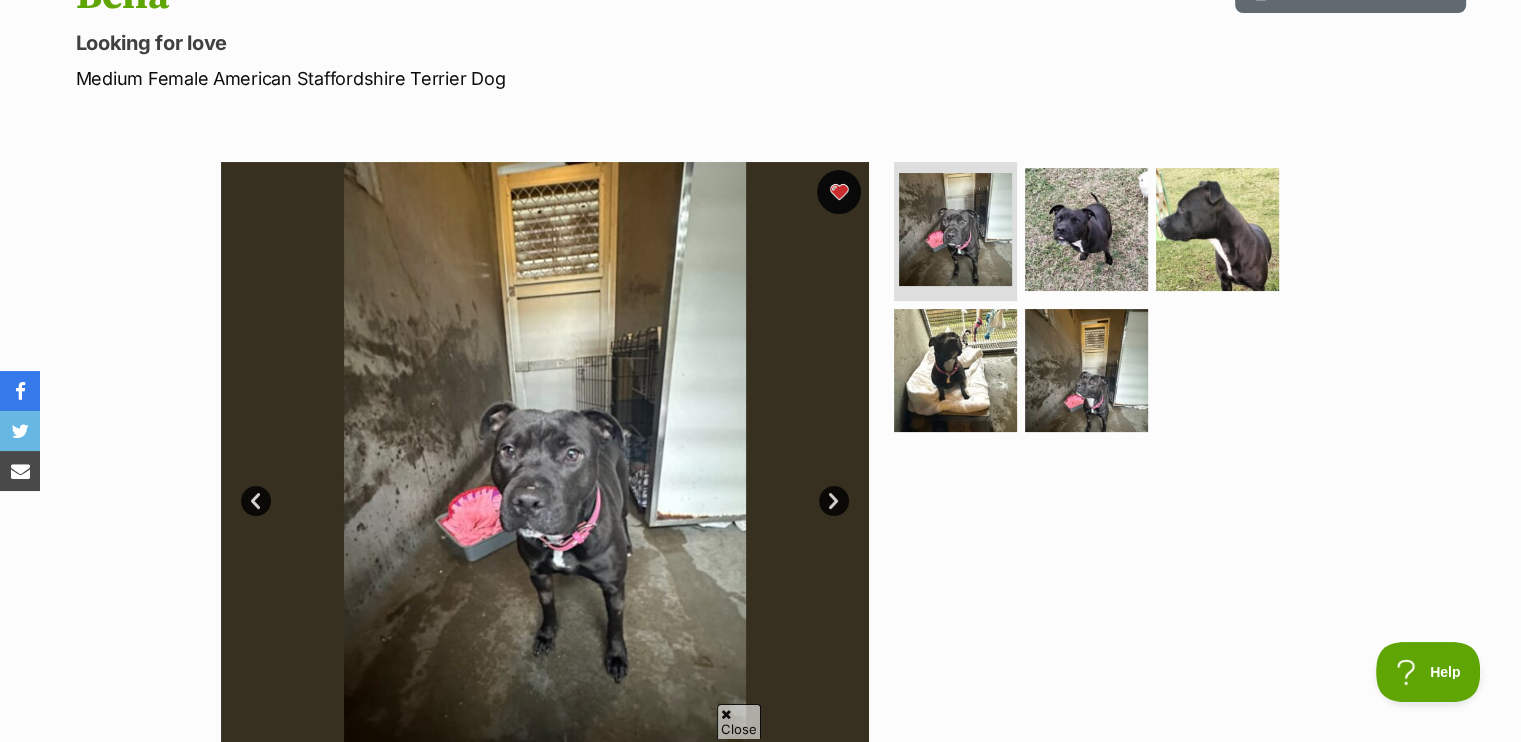 scroll, scrollTop: 300, scrollLeft: 0, axis: vertical 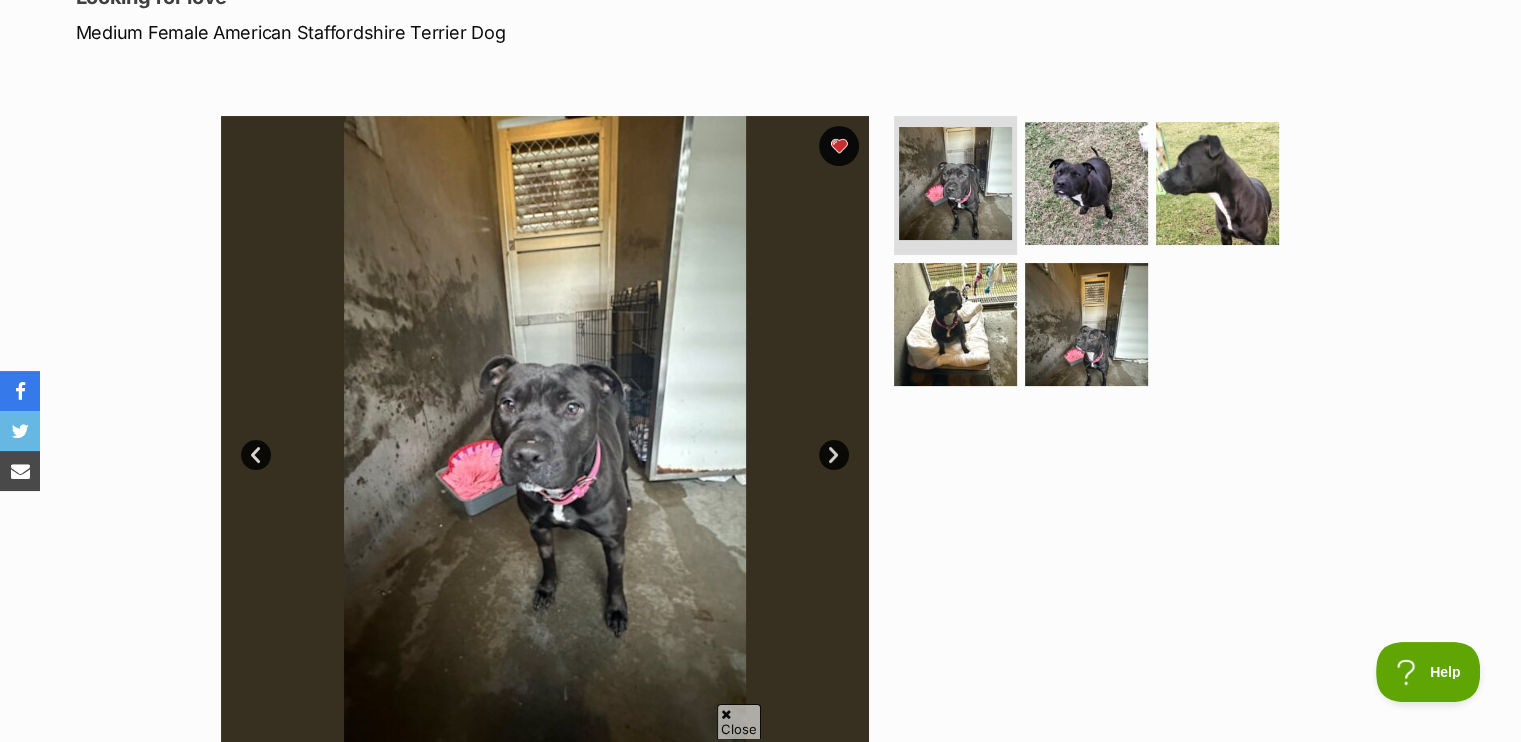 click on "Next" at bounding box center (834, 455) 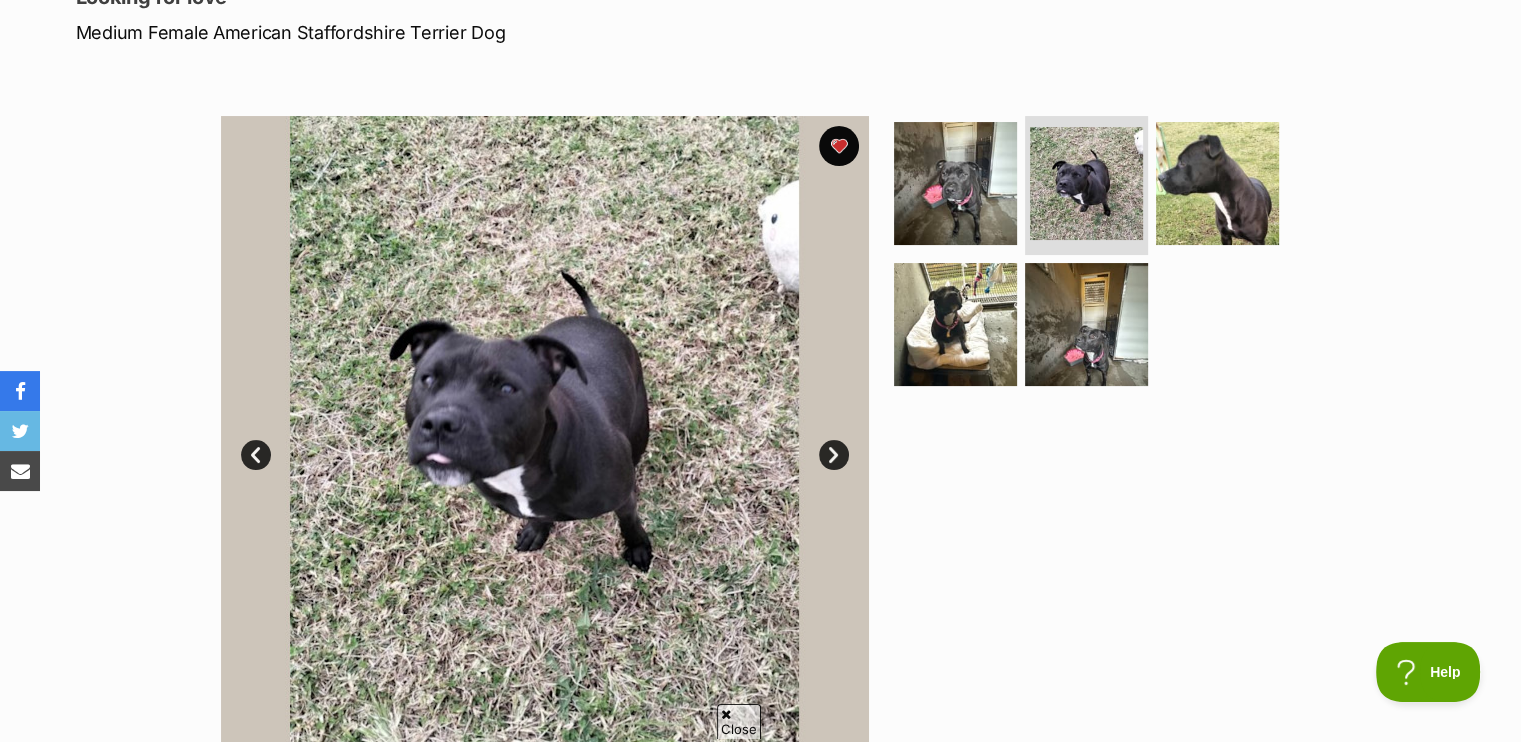 click on "Next" at bounding box center [834, 455] 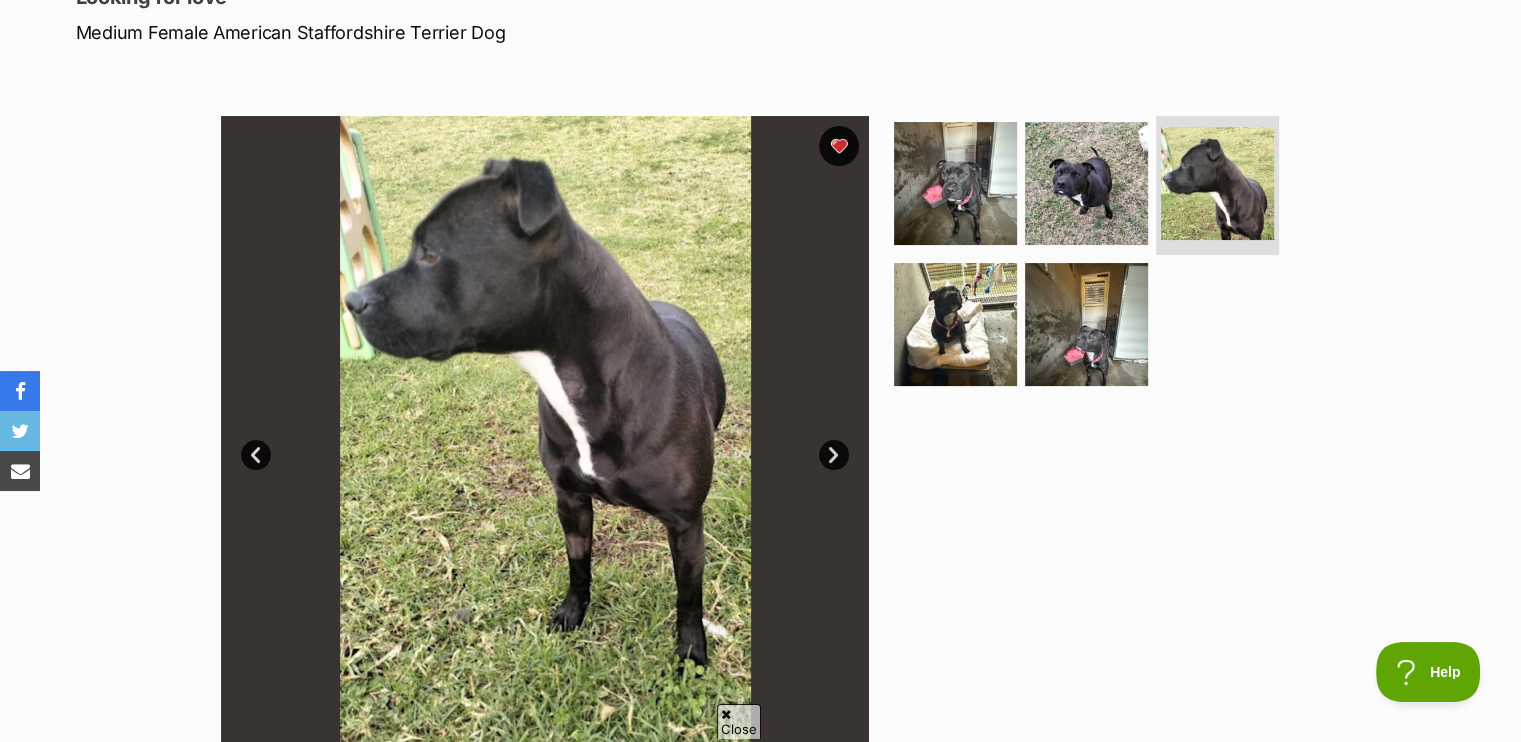 click on "Next" at bounding box center (834, 455) 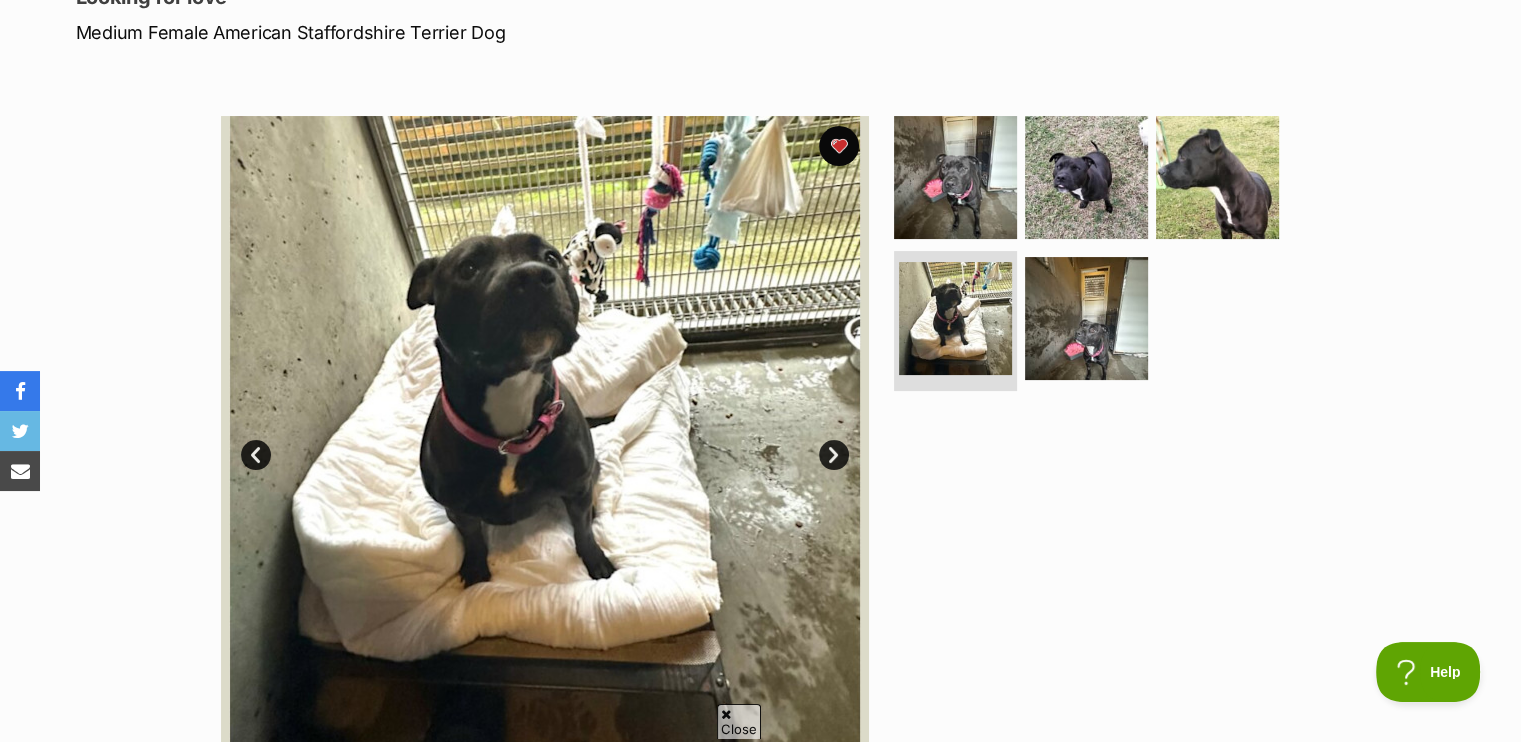 click on "Next" at bounding box center [834, 455] 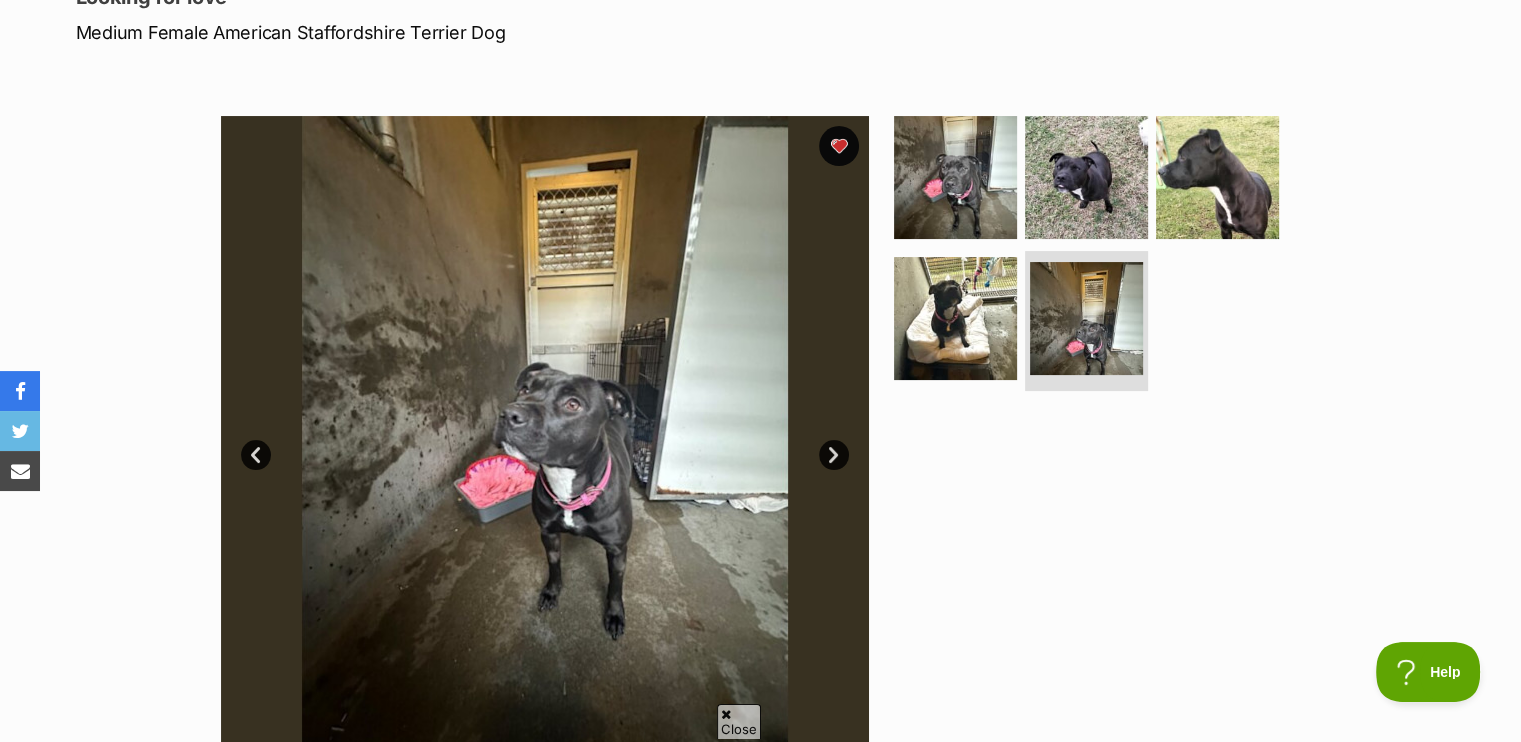 click on "Next" at bounding box center (834, 455) 